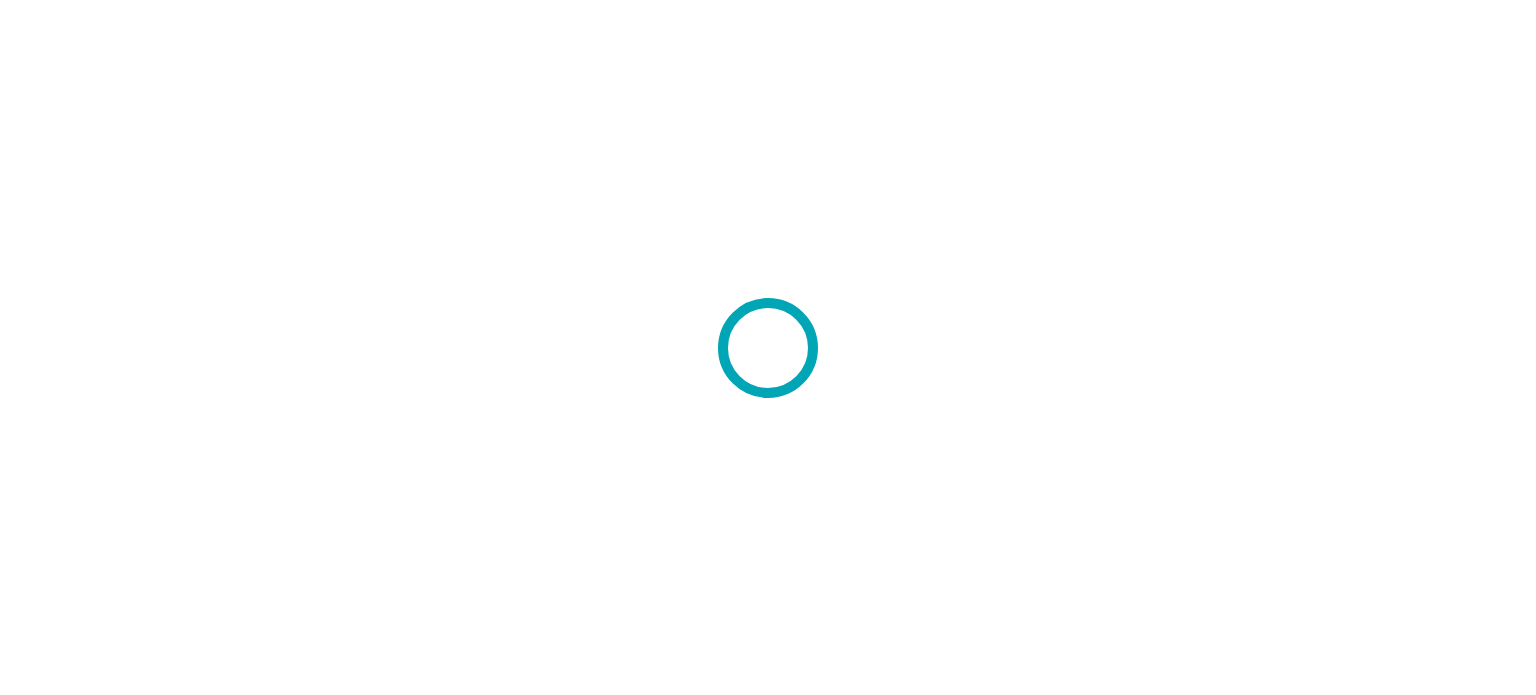 scroll, scrollTop: 0, scrollLeft: 0, axis: both 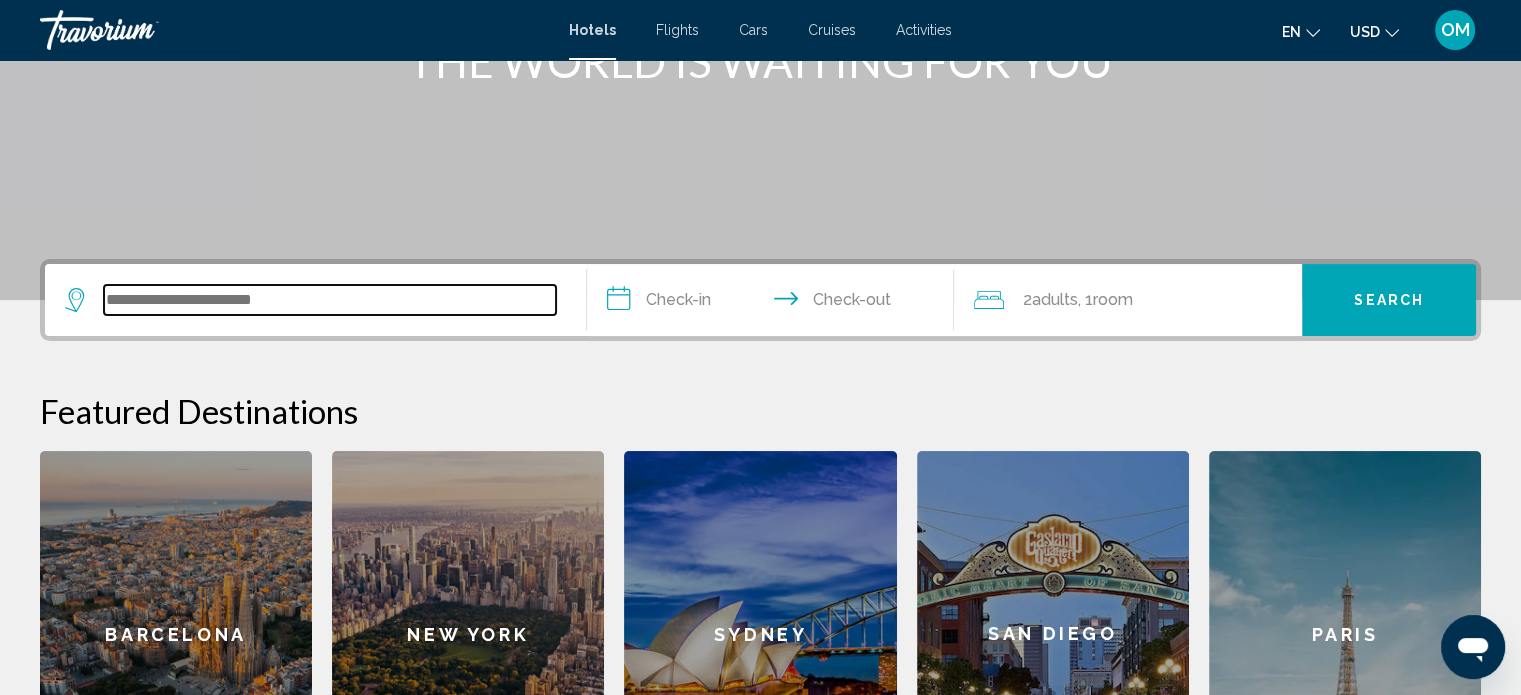 click at bounding box center (330, 300) 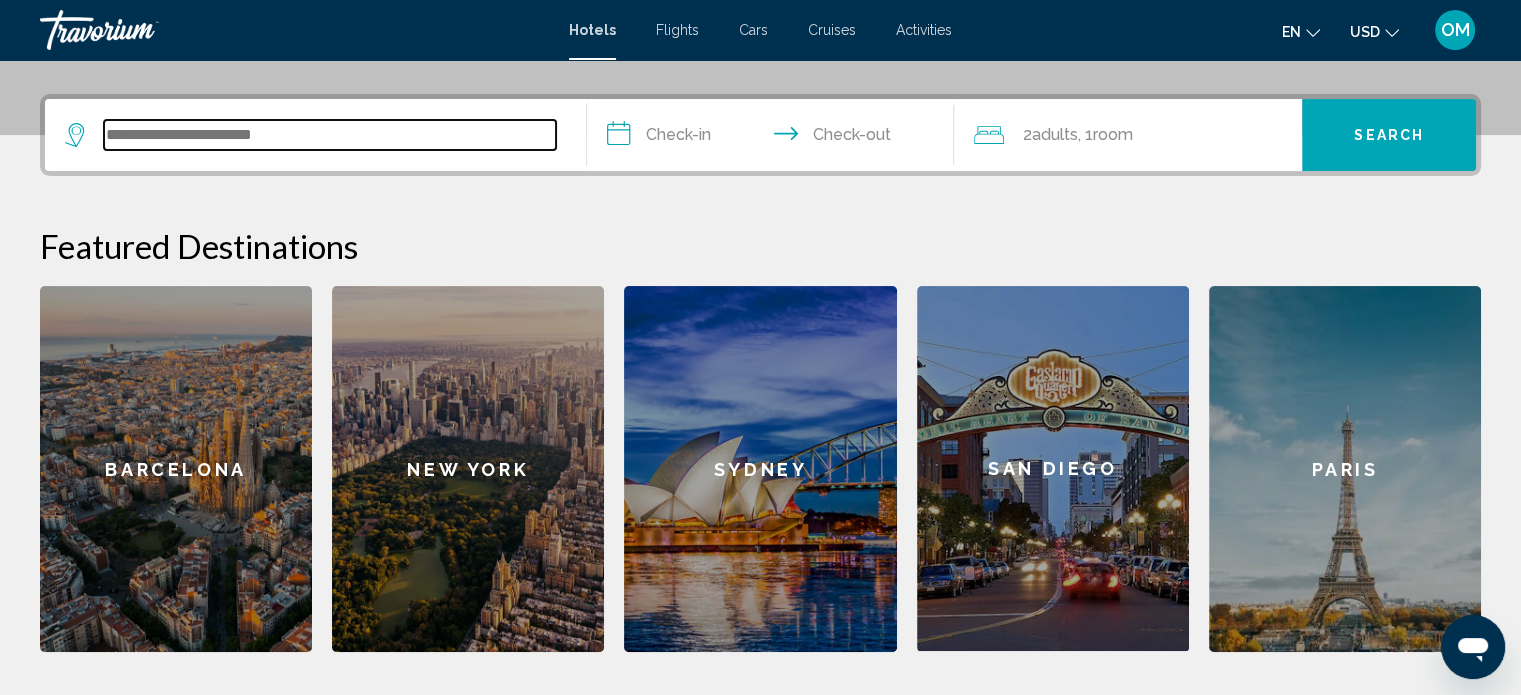 scroll, scrollTop: 316, scrollLeft: 0, axis: vertical 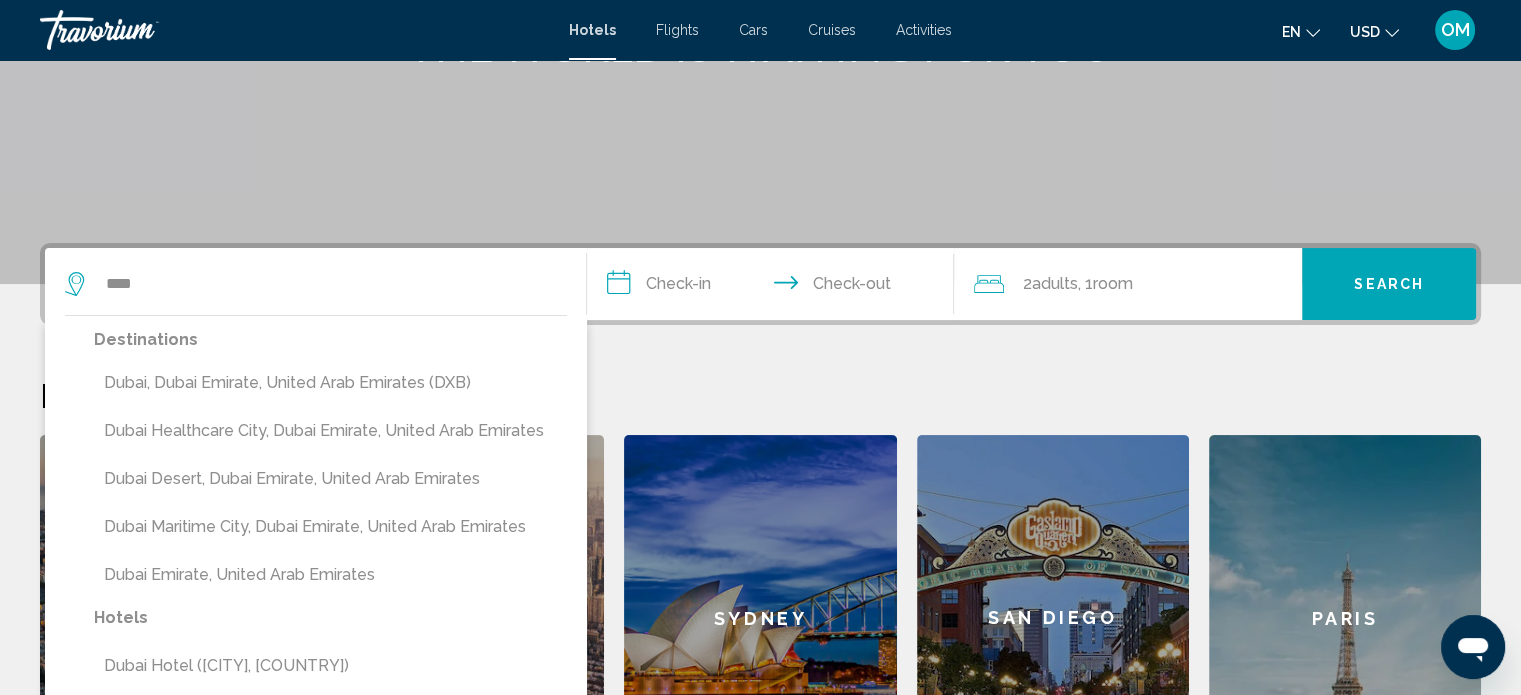 click on "Dubai, Dubai Emirate, United Arab Emirates (DXB)" at bounding box center (330, 383) 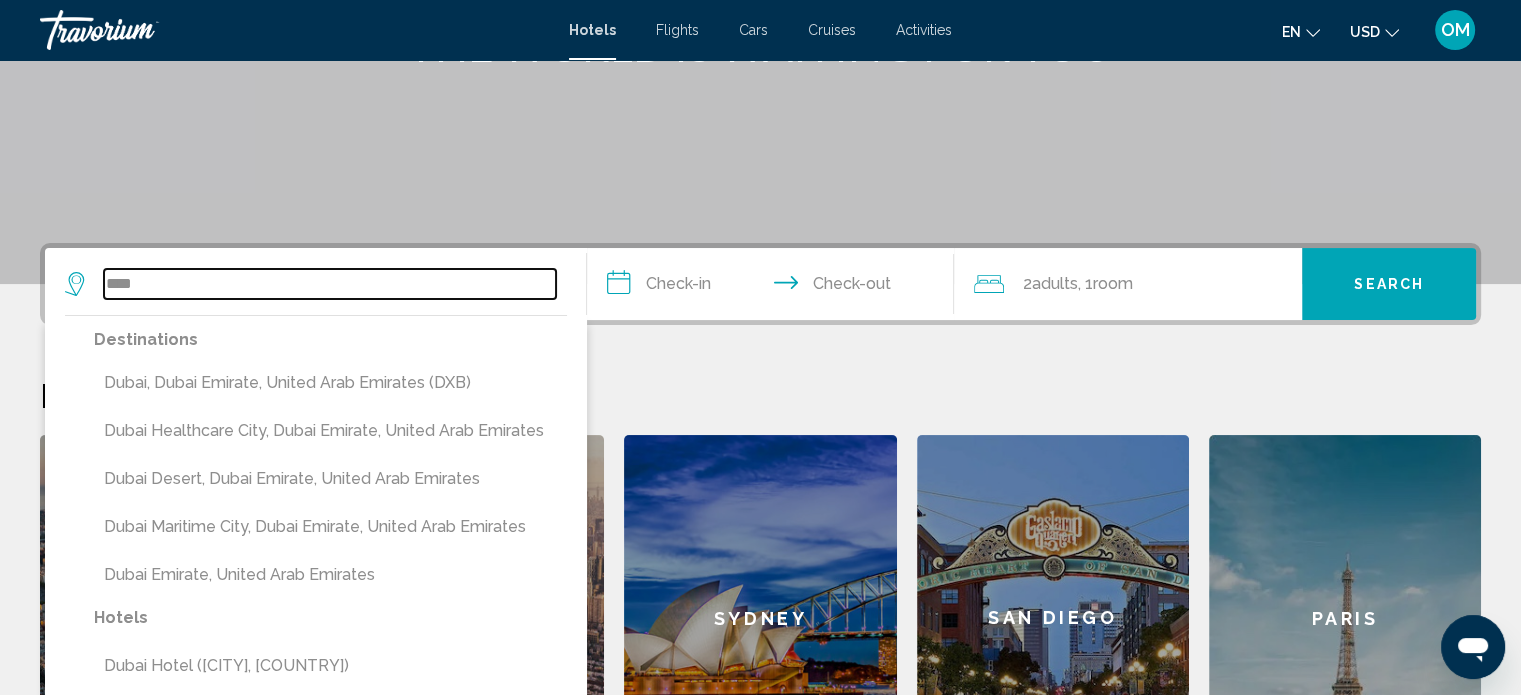 type on "**********" 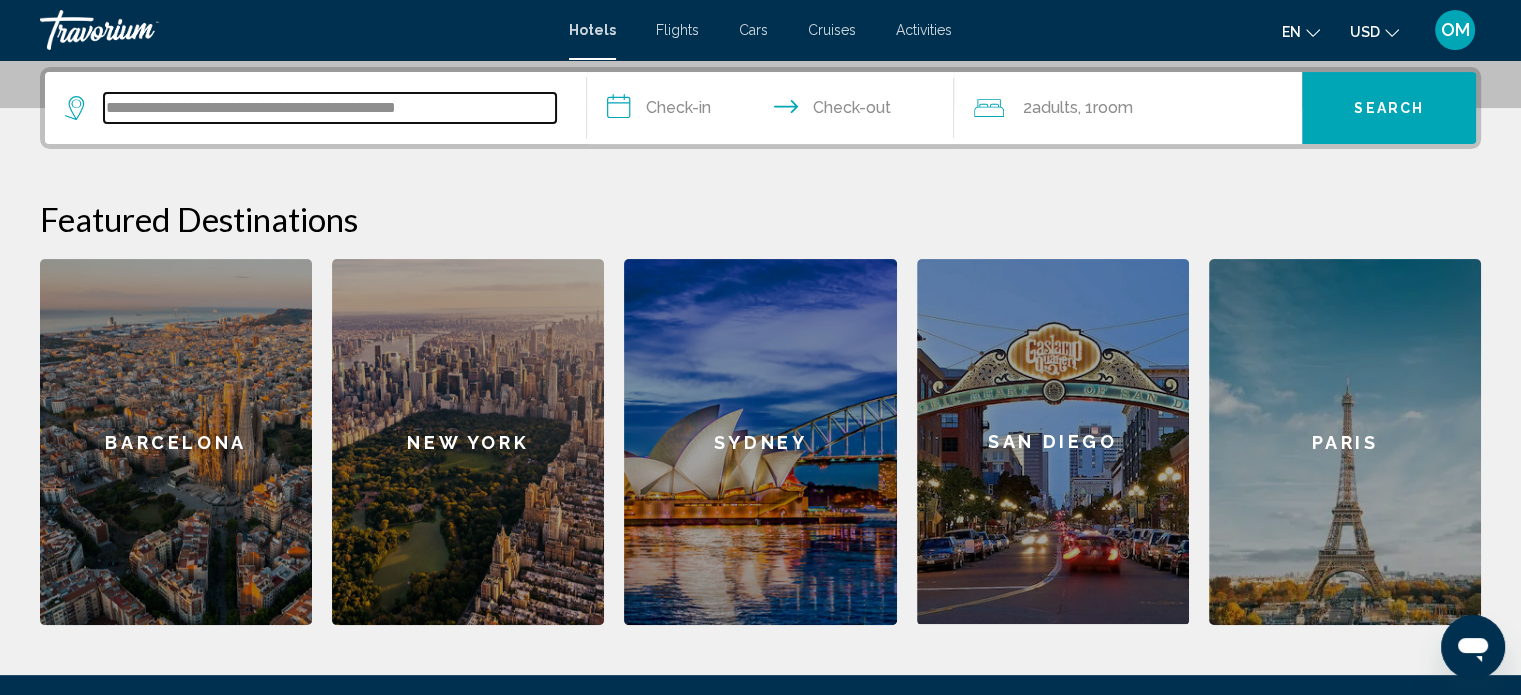 scroll, scrollTop: 493, scrollLeft: 0, axis: vertical 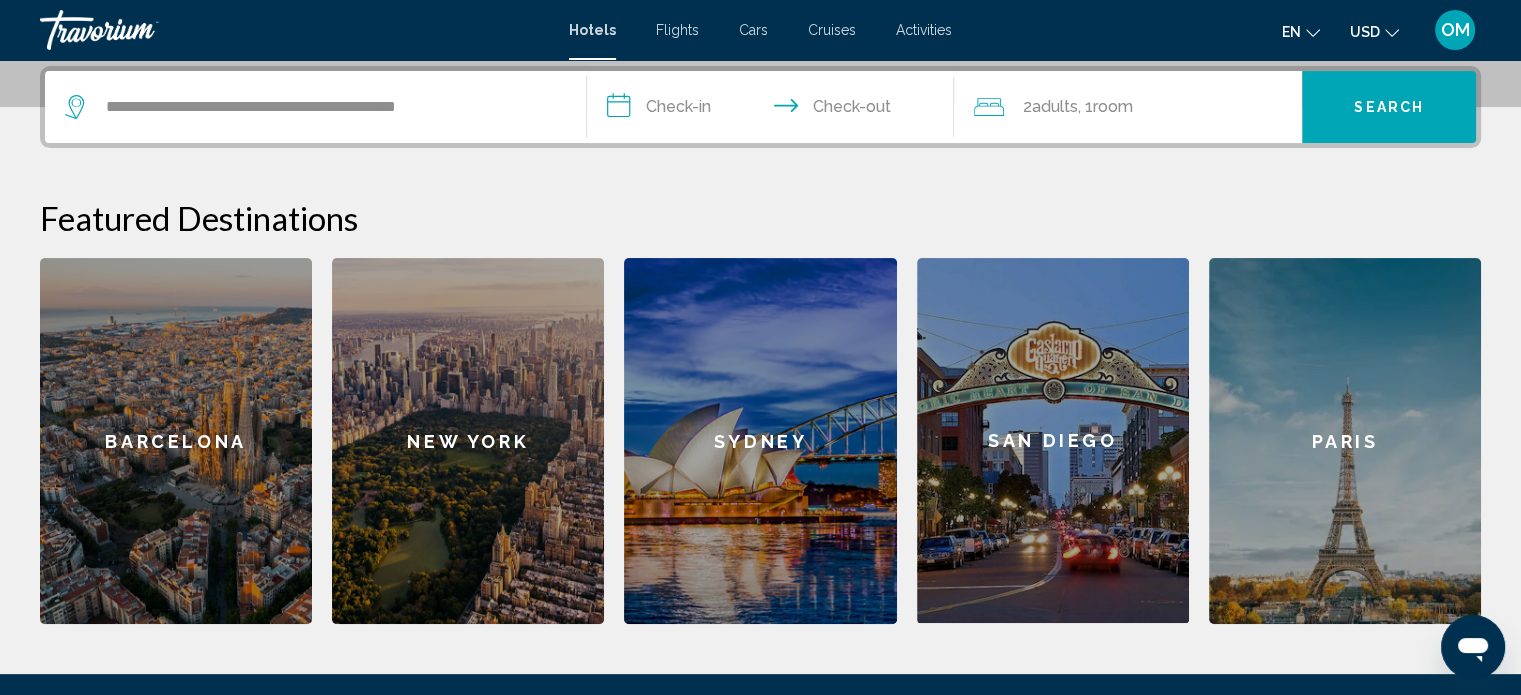 click on "**********" at bounding box center (775, 110) 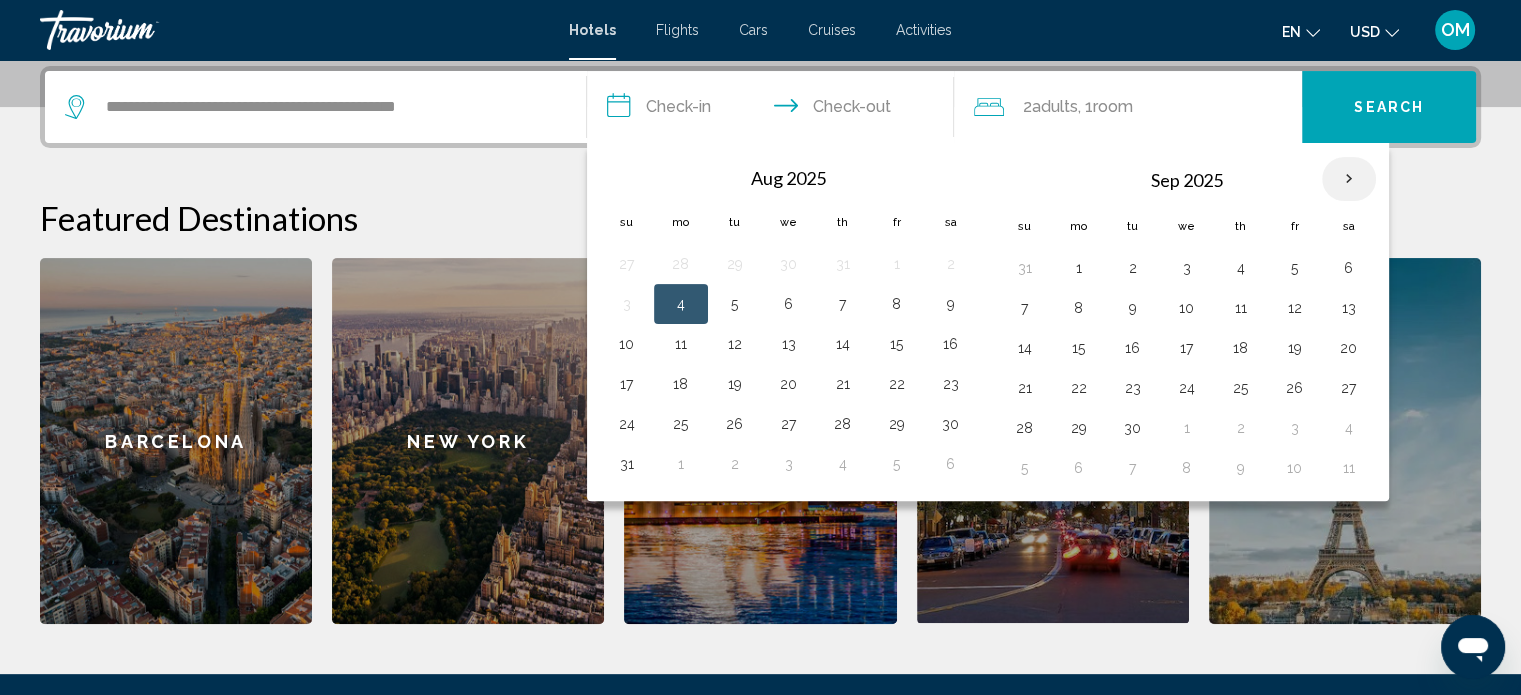 click at bounding box center [1349, 179] 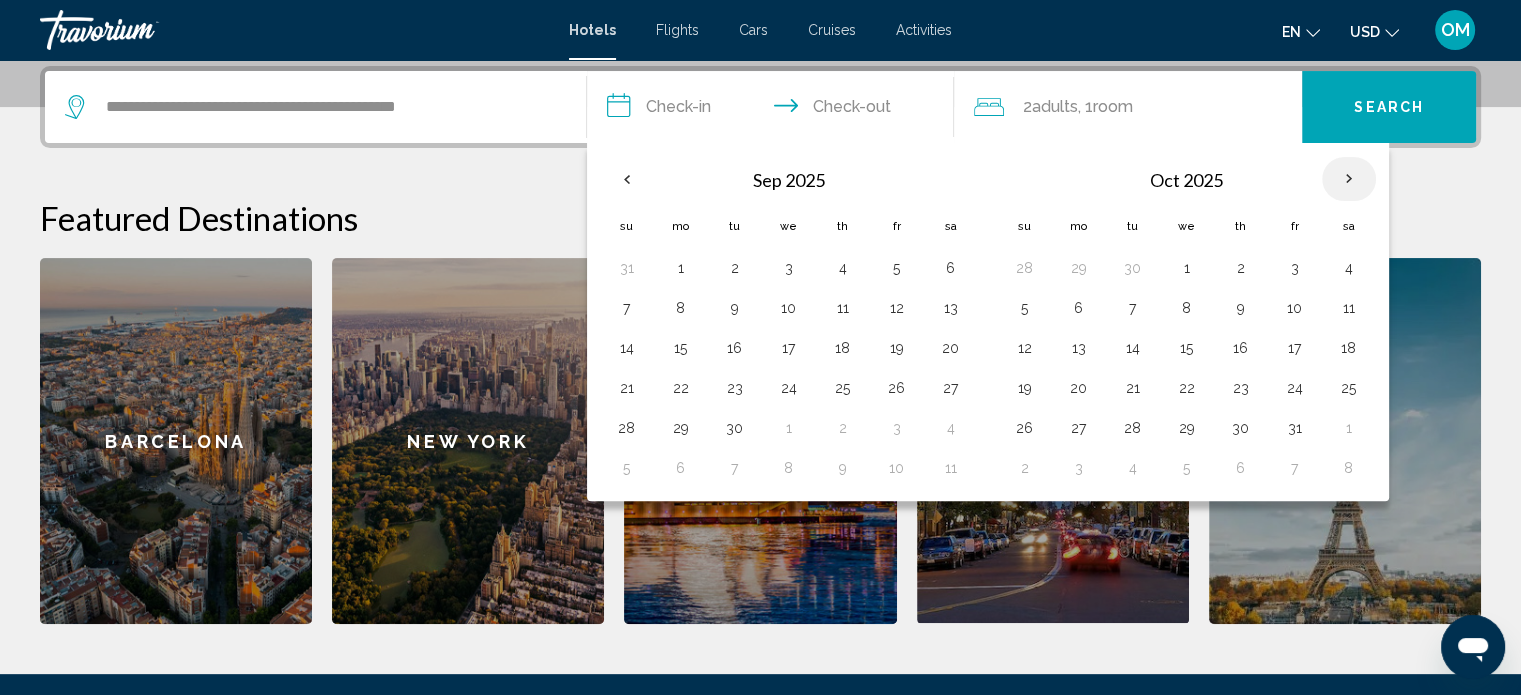 click at bounding box center (1349, 179) 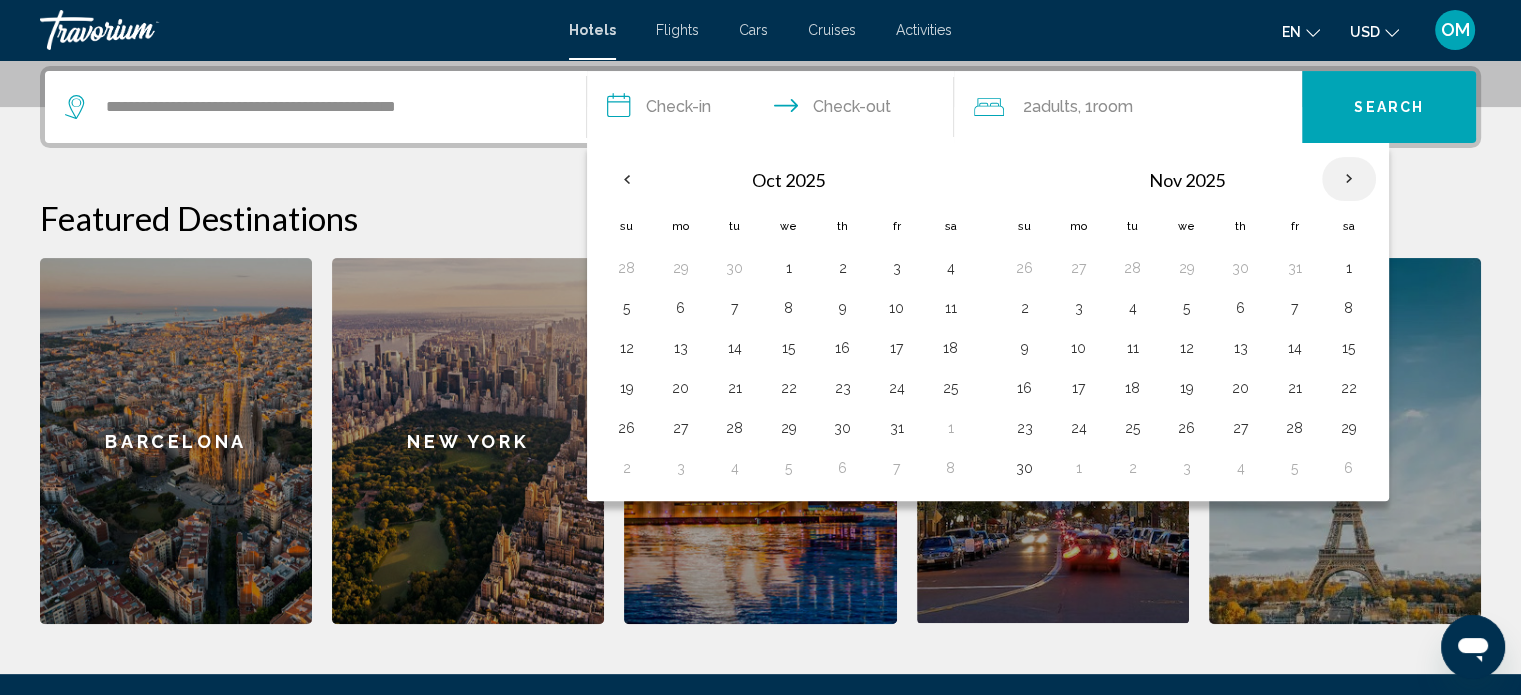 click at bounding box center [1349, 179] 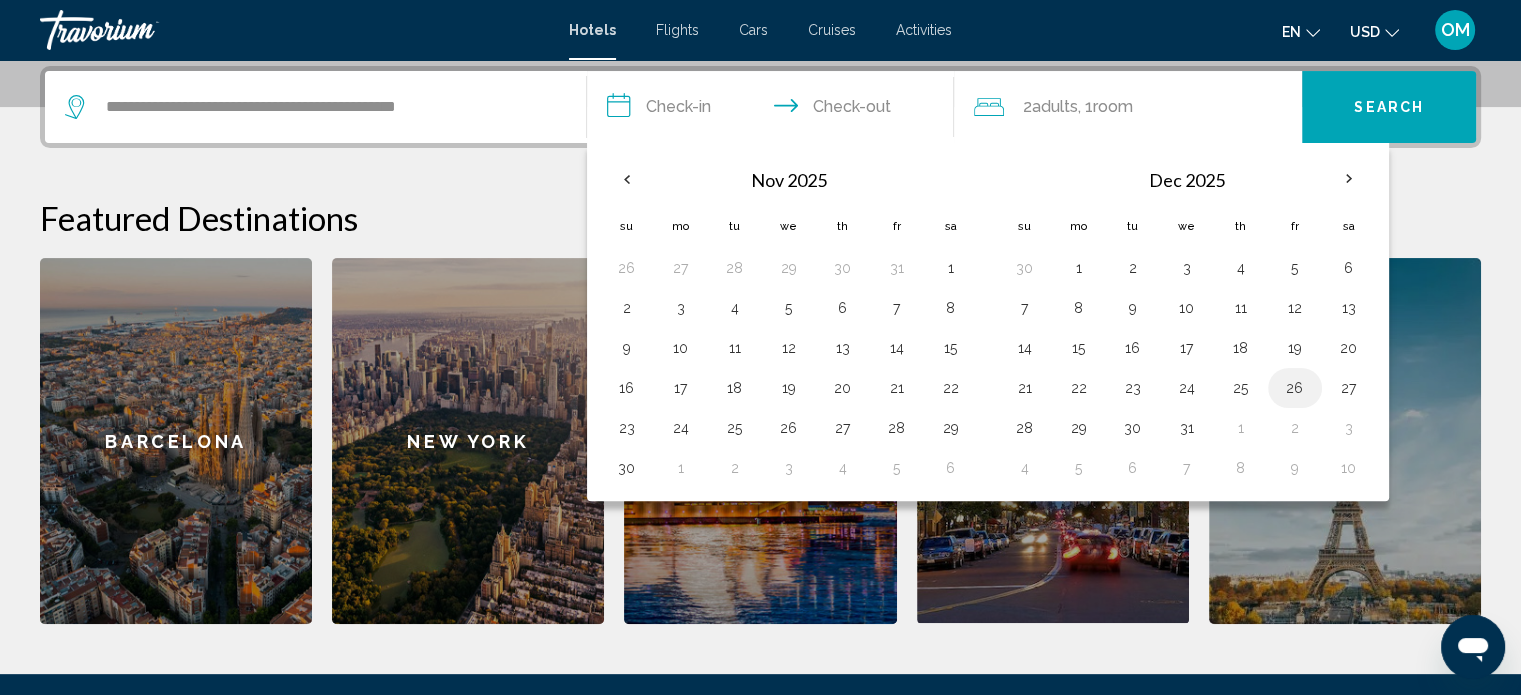 click on "26" at bounding box center (1295, 388) 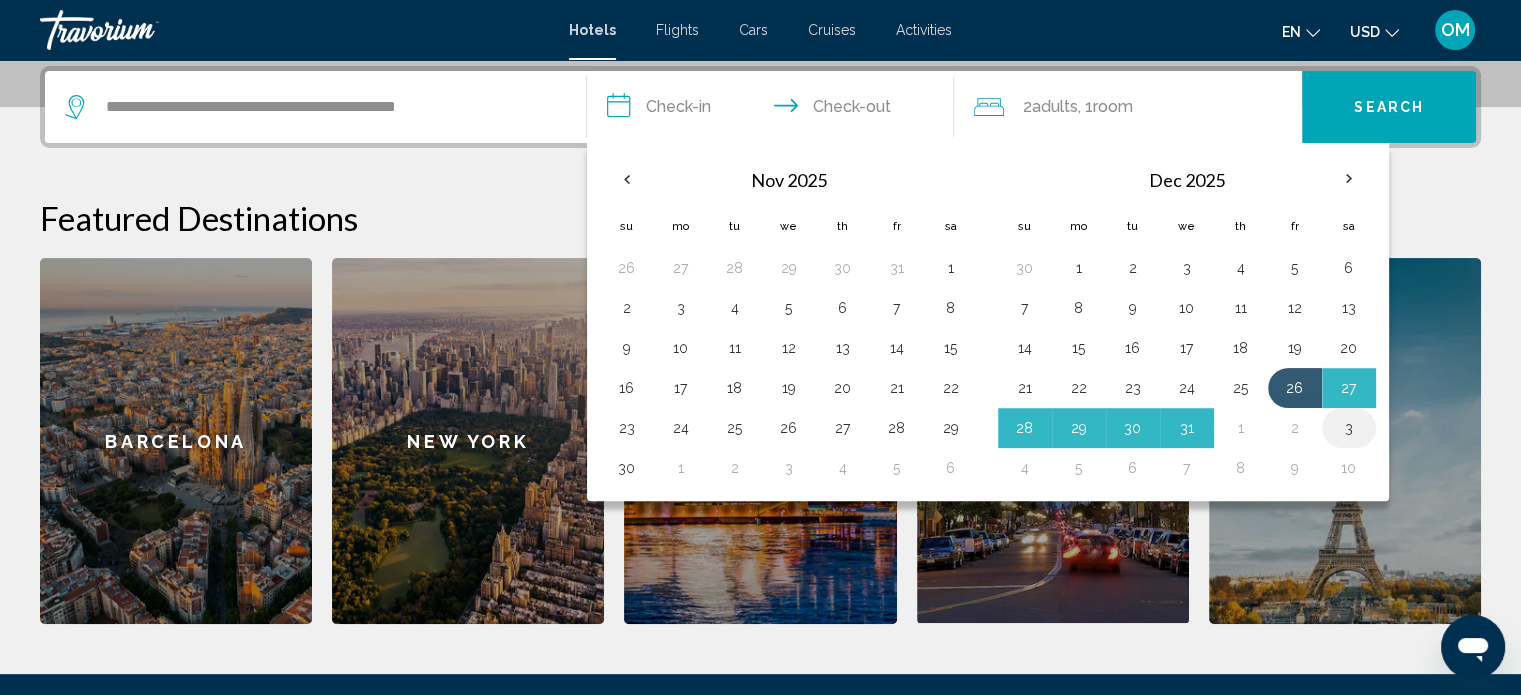 click on "3" at bounding box center (1349, 428) 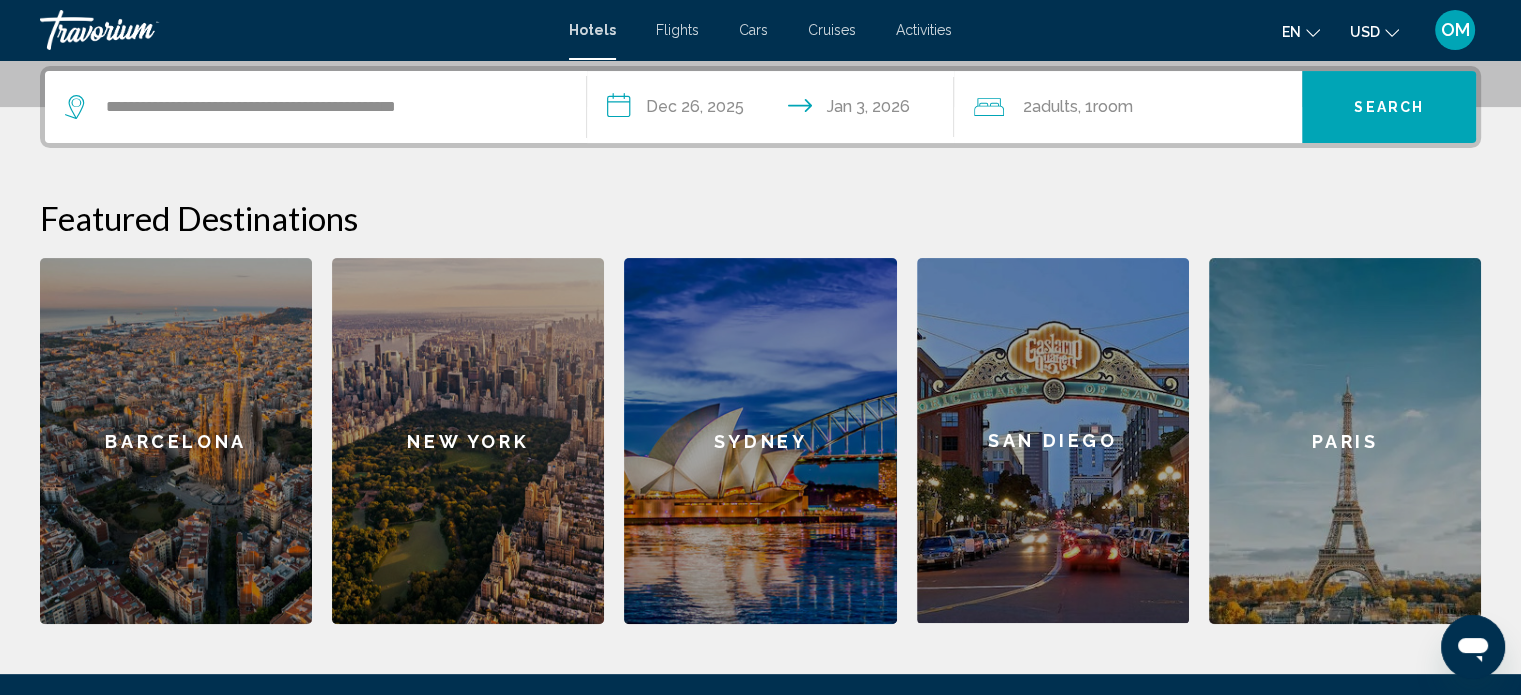 click on "**********" at bounding box center (775, 110) 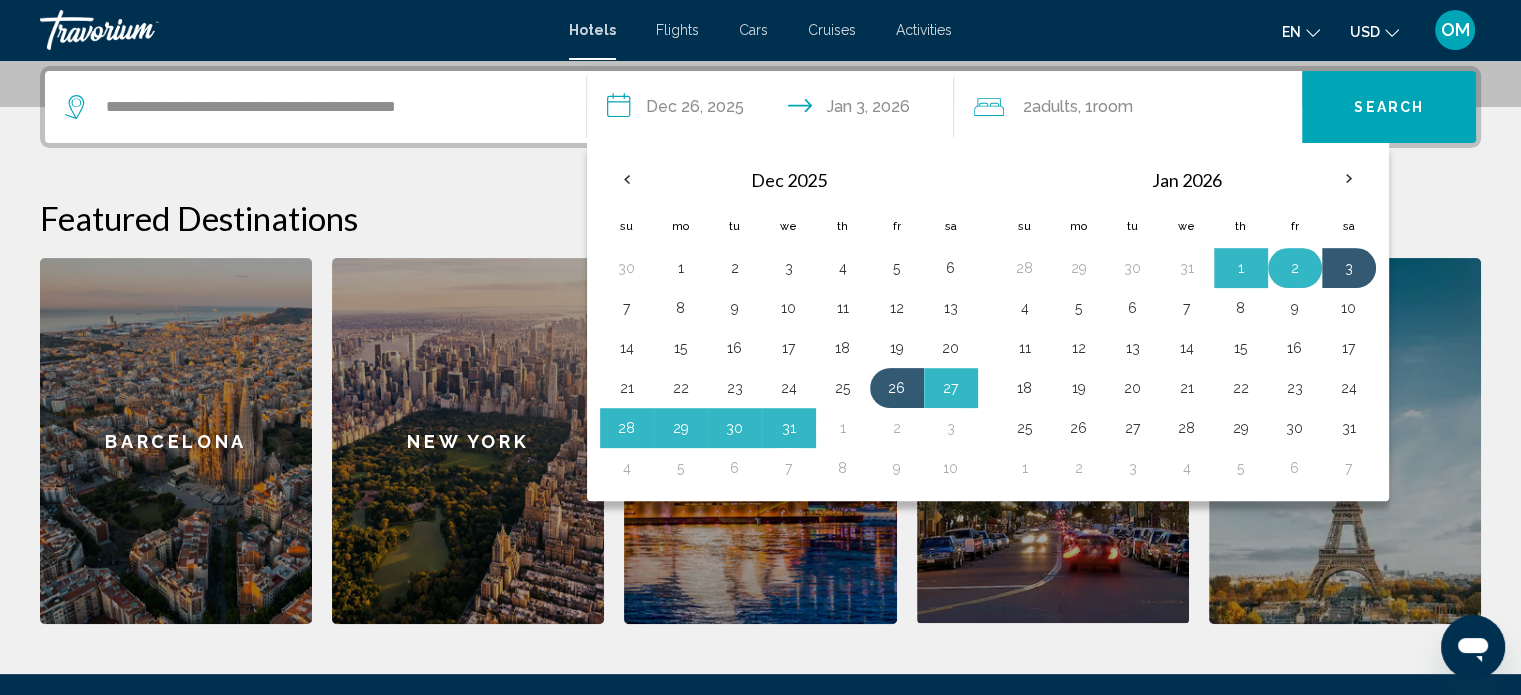 click on "2" at bounding box center [1295, 268] 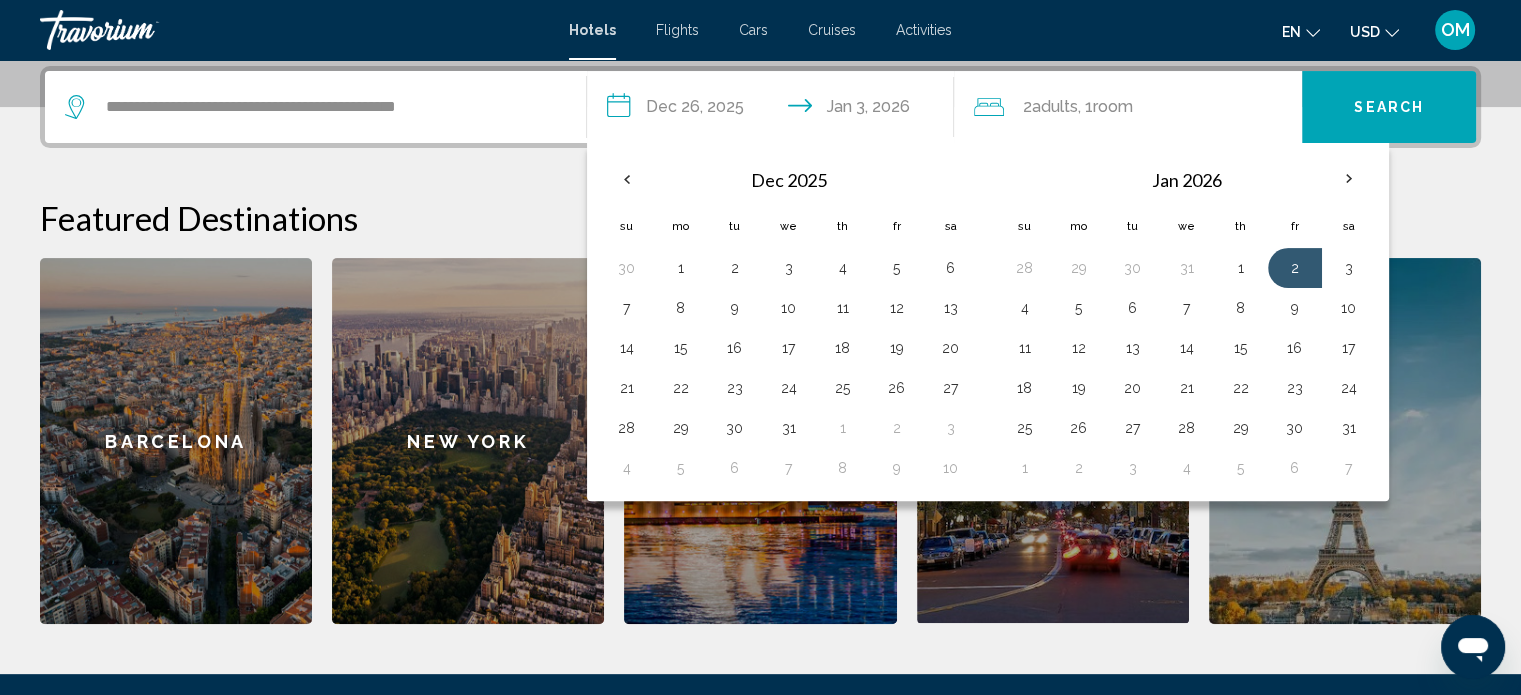 click on "2" at bounding box center [1295, 268] 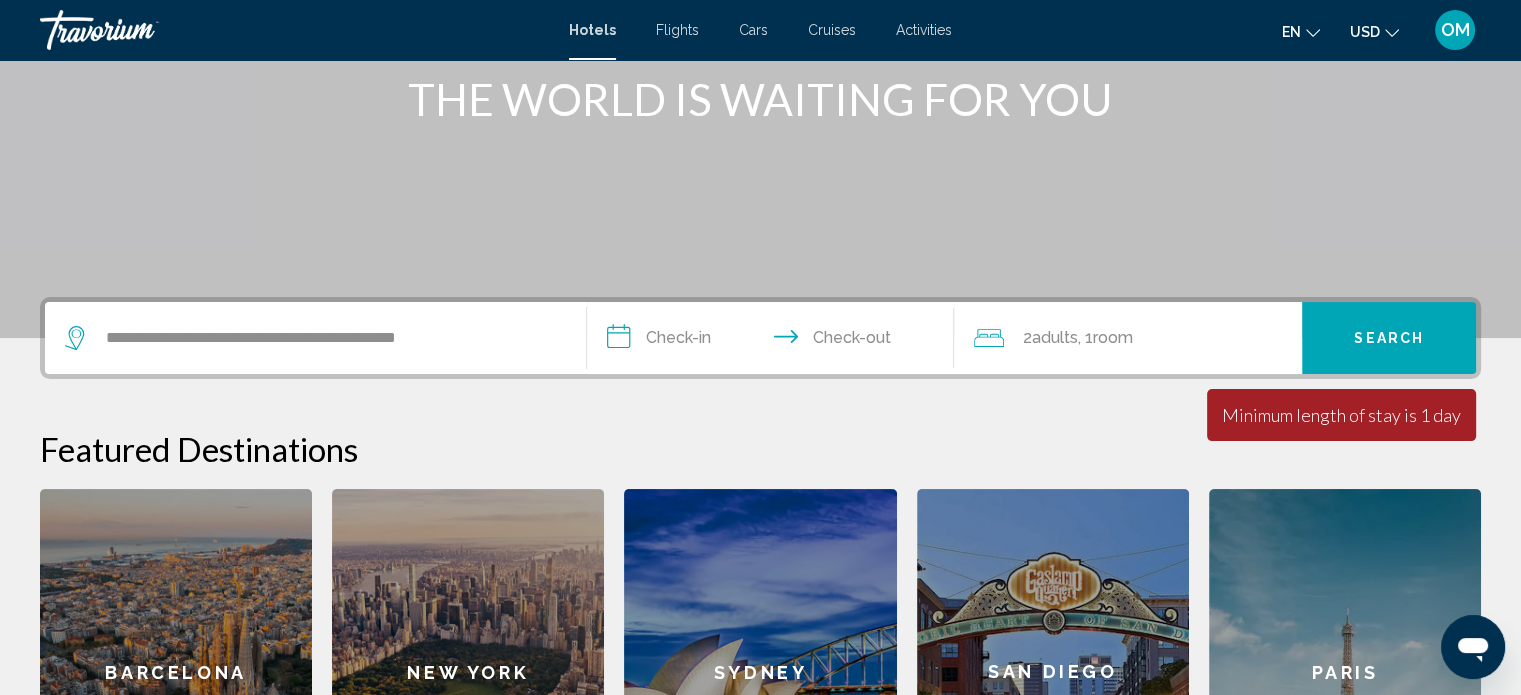 scroll, scrollTop: 393, scrollLeft: 0, axis: vertical 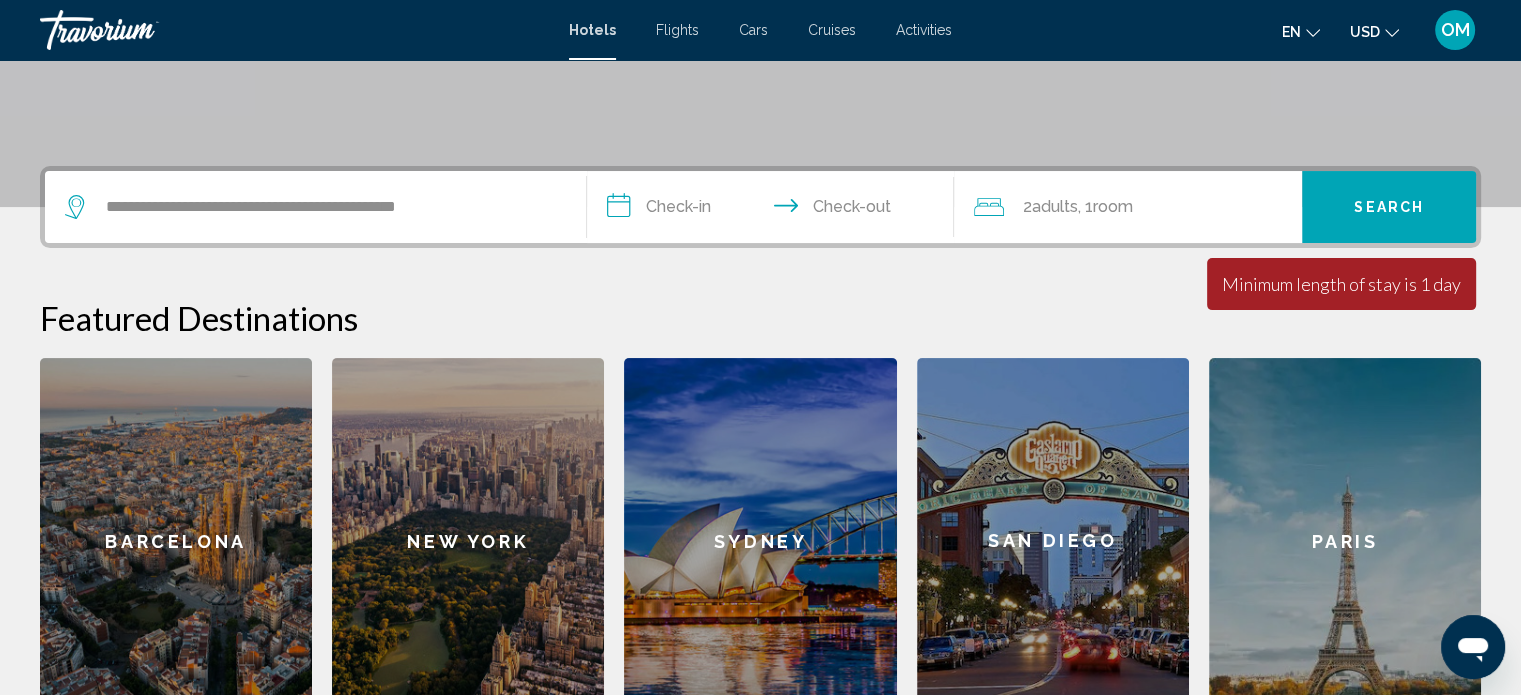 click on "**********" at bounding box center (775, 210) 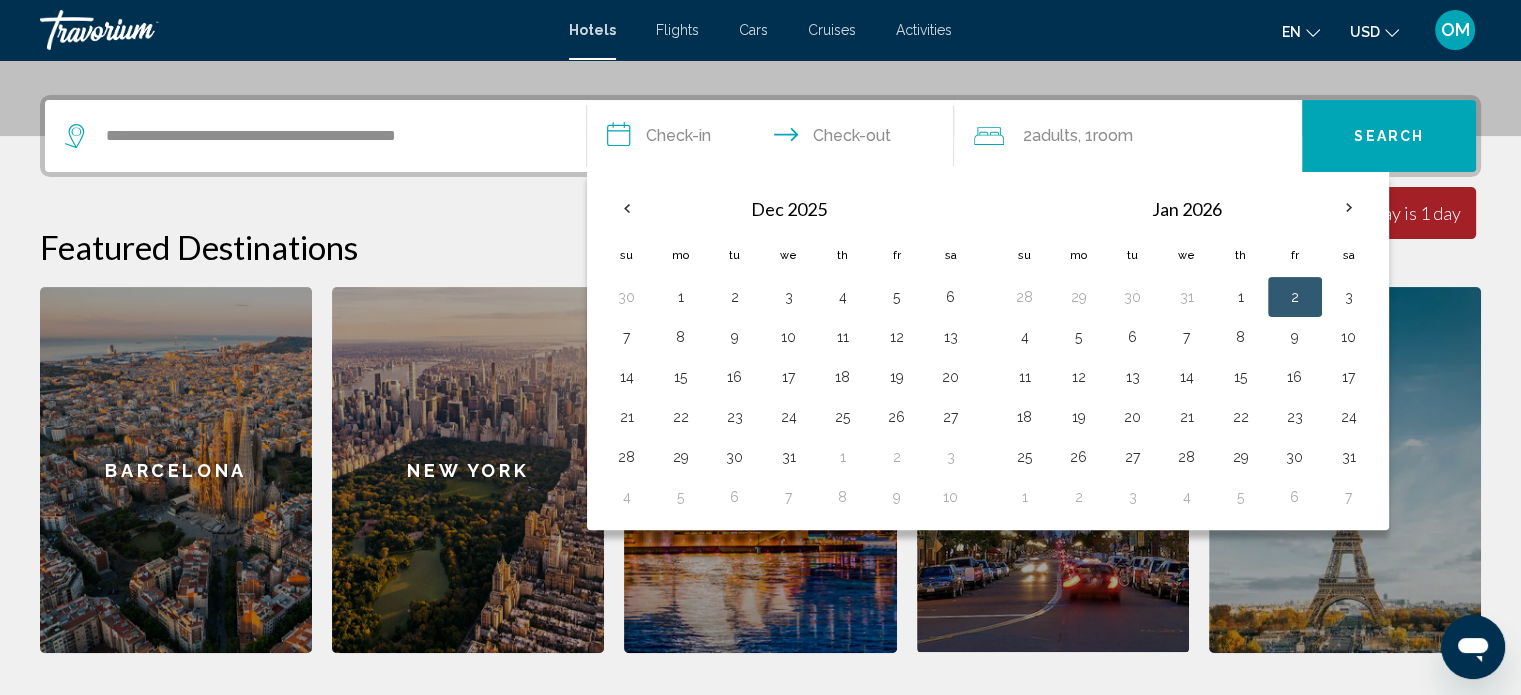 scroll, scrollTop: 493, scrollLeft: 0, axis: vertical 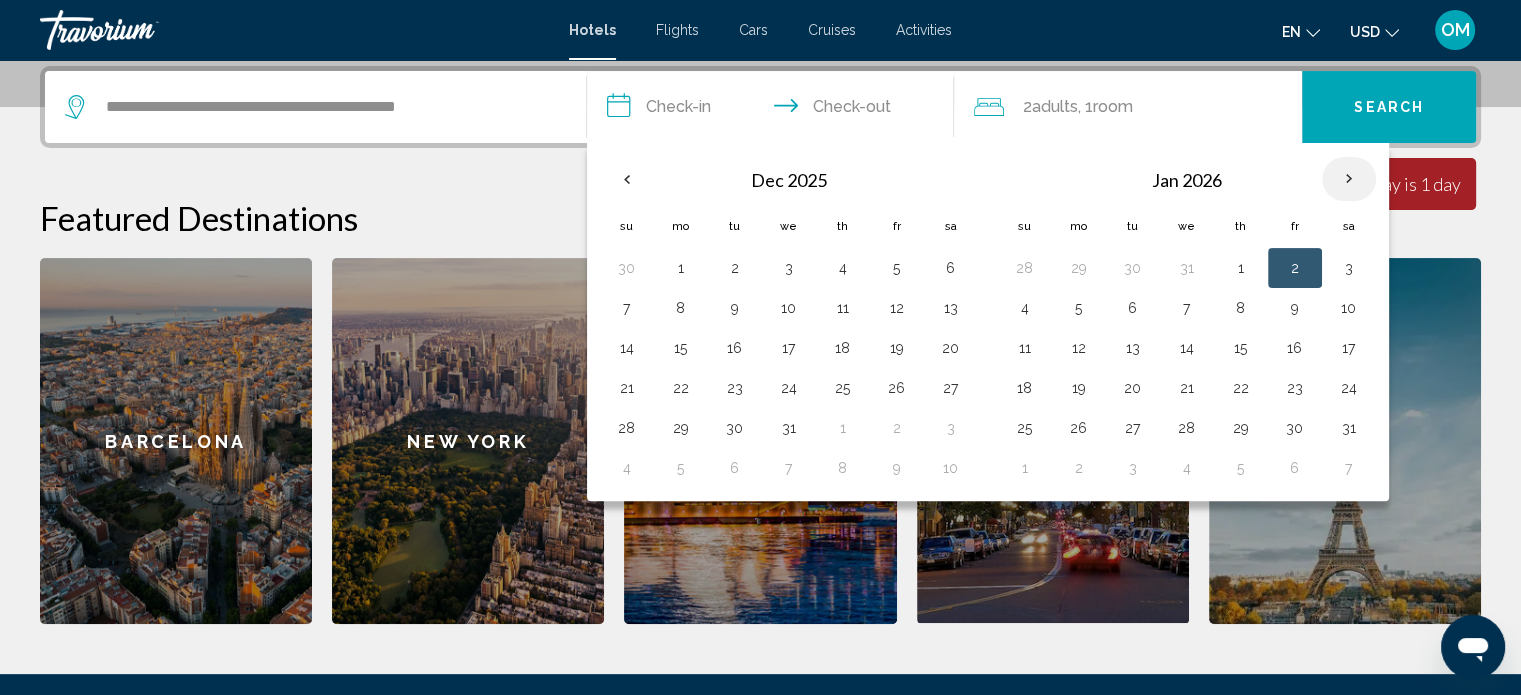 click at bounding box center [1349, 179] 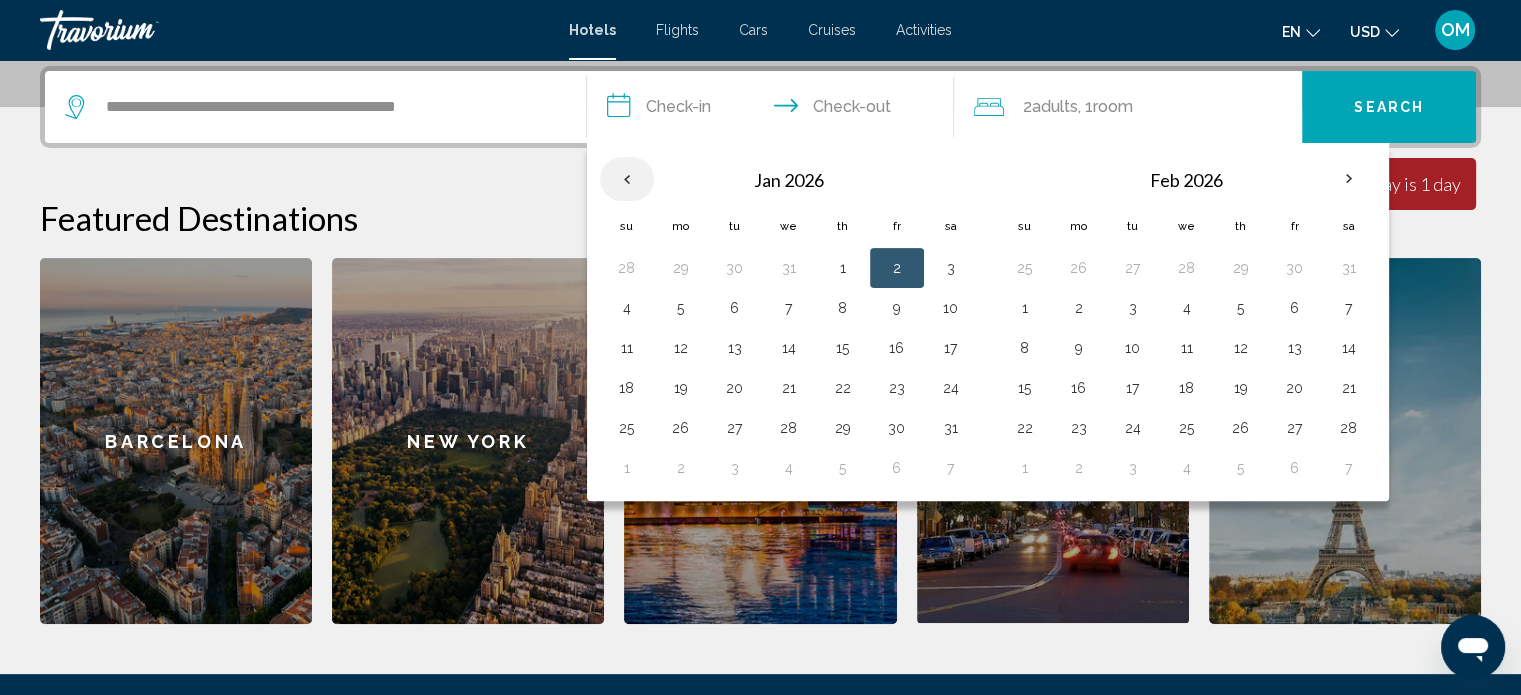 click at bounding box center [627, 179] 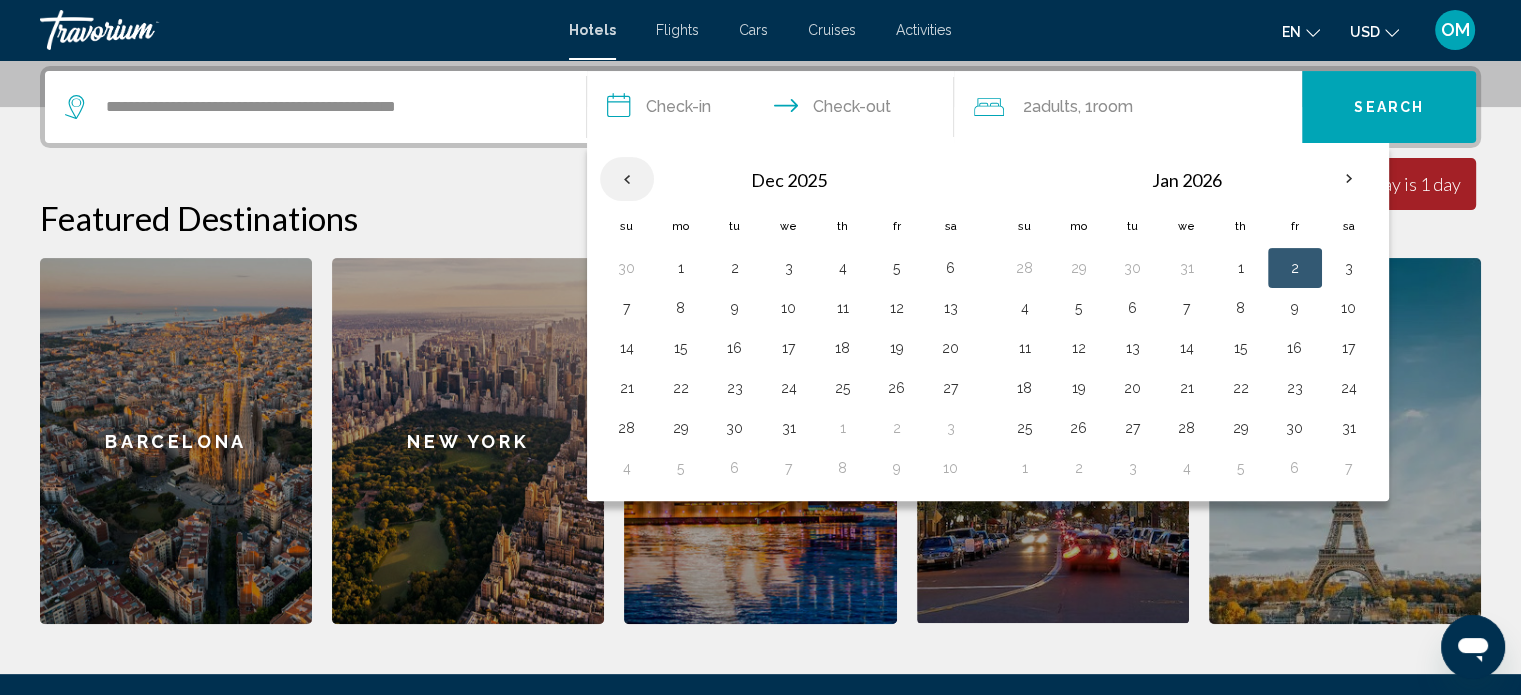 click at bounding box center [627, 179] 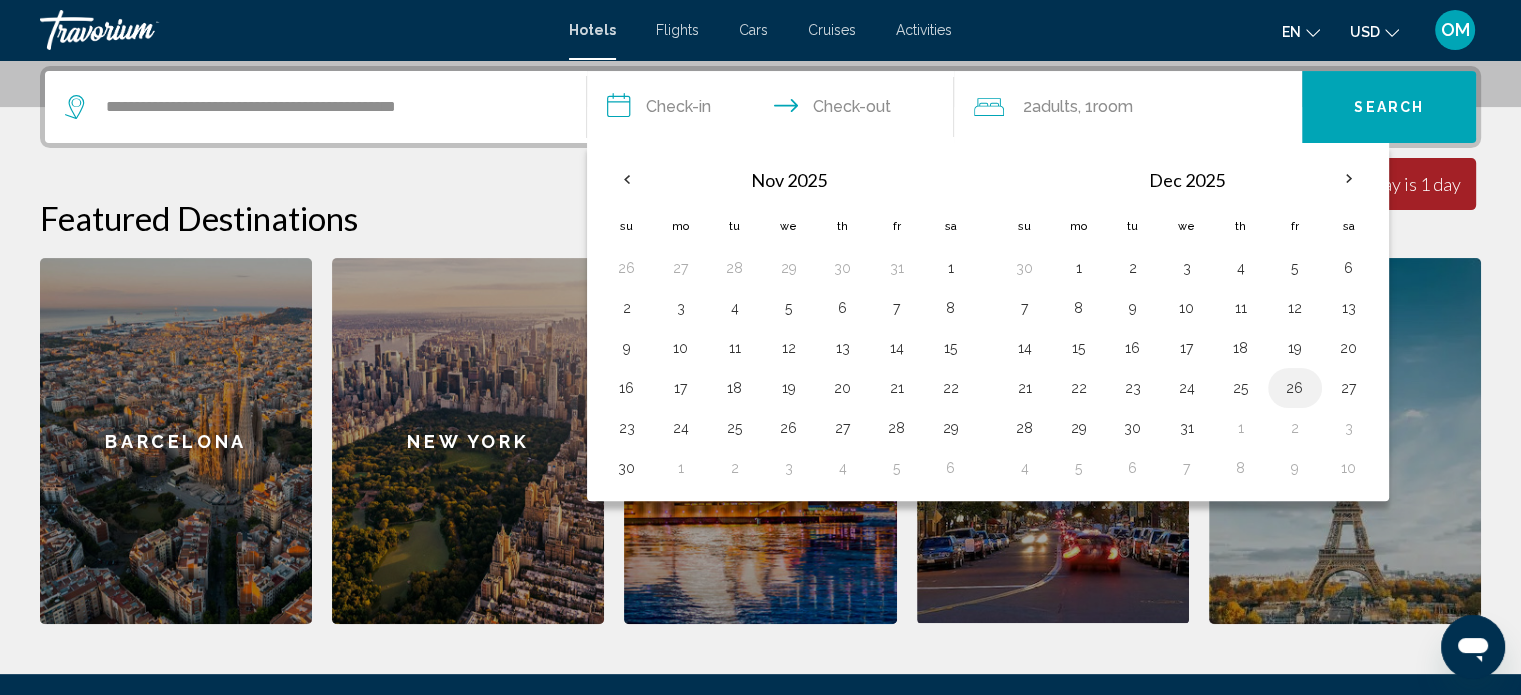 click on "26" at bounding box center (1295, 388) 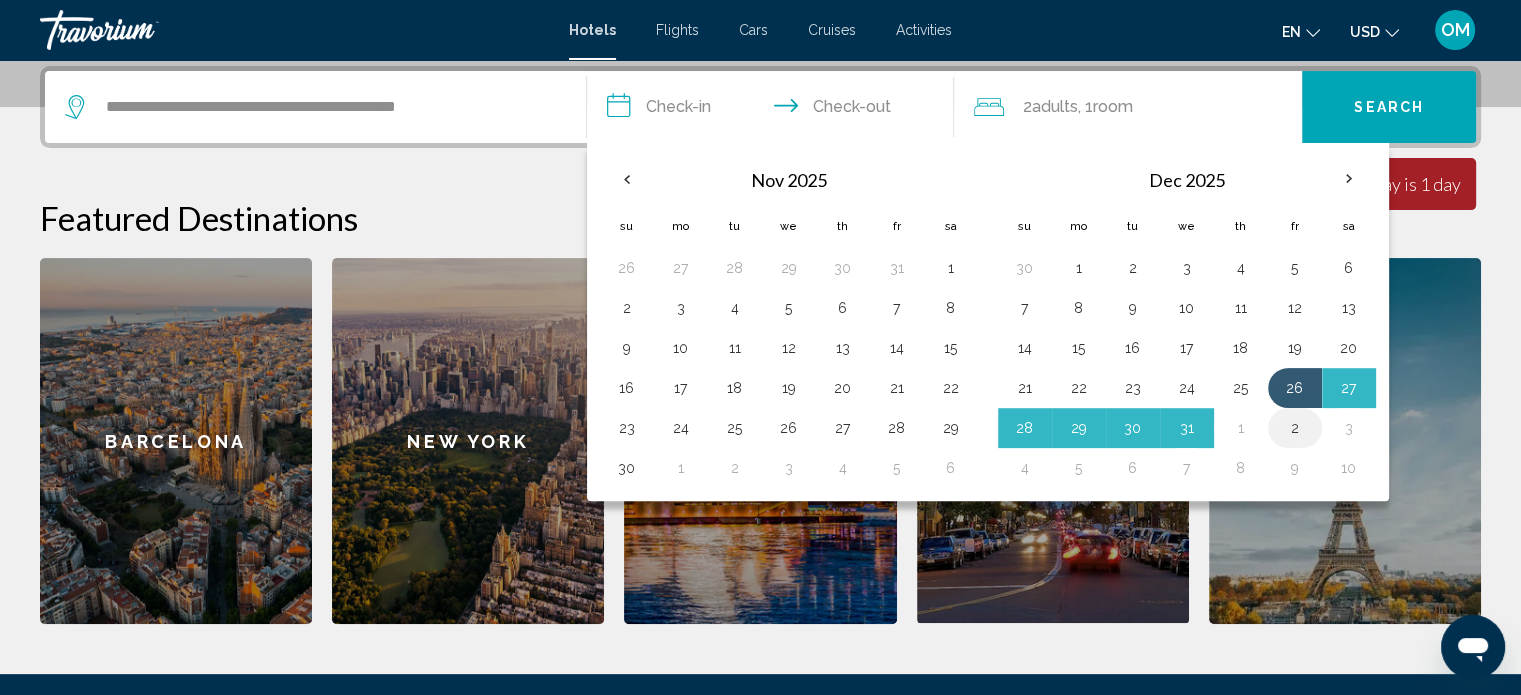 click on "2" at bounding box center [1295, 428] 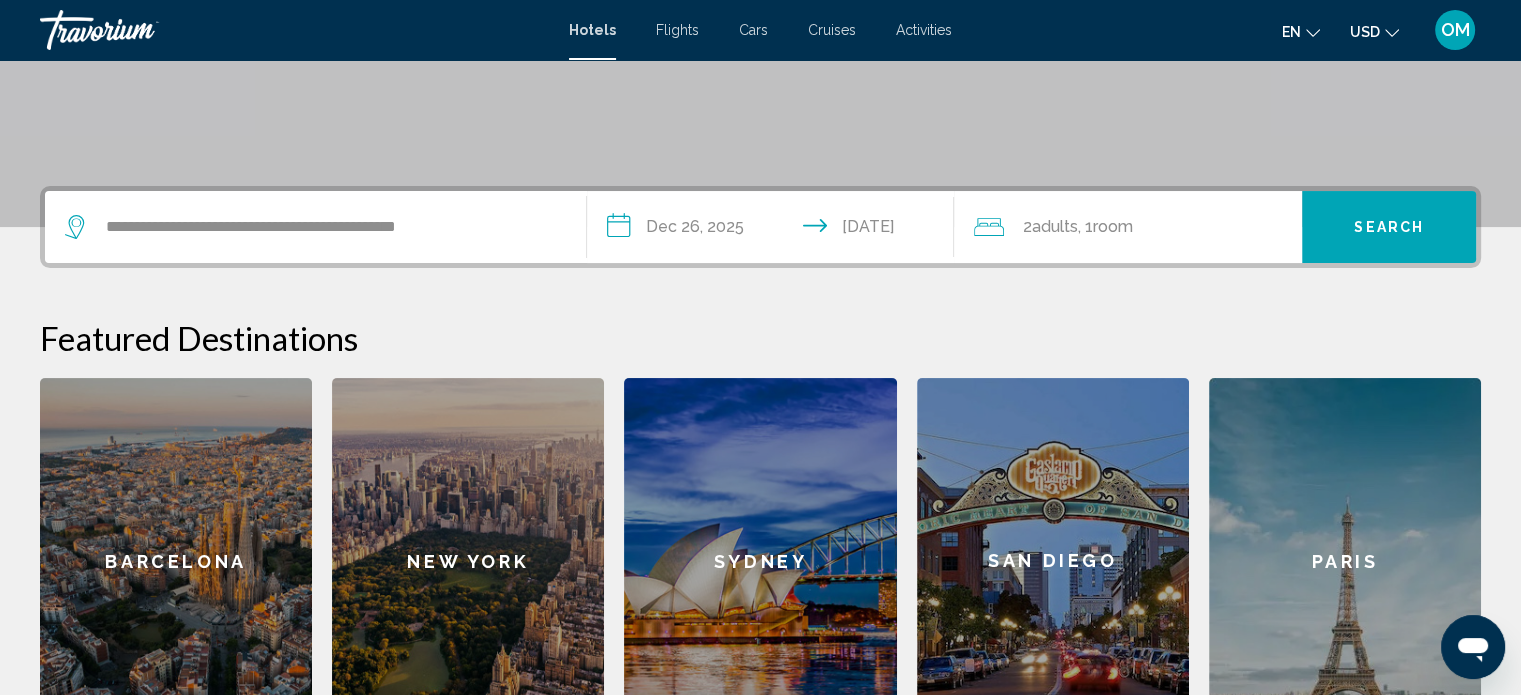 scroll, scrollTop: 193, scrollLeft: 0, axis: vertical 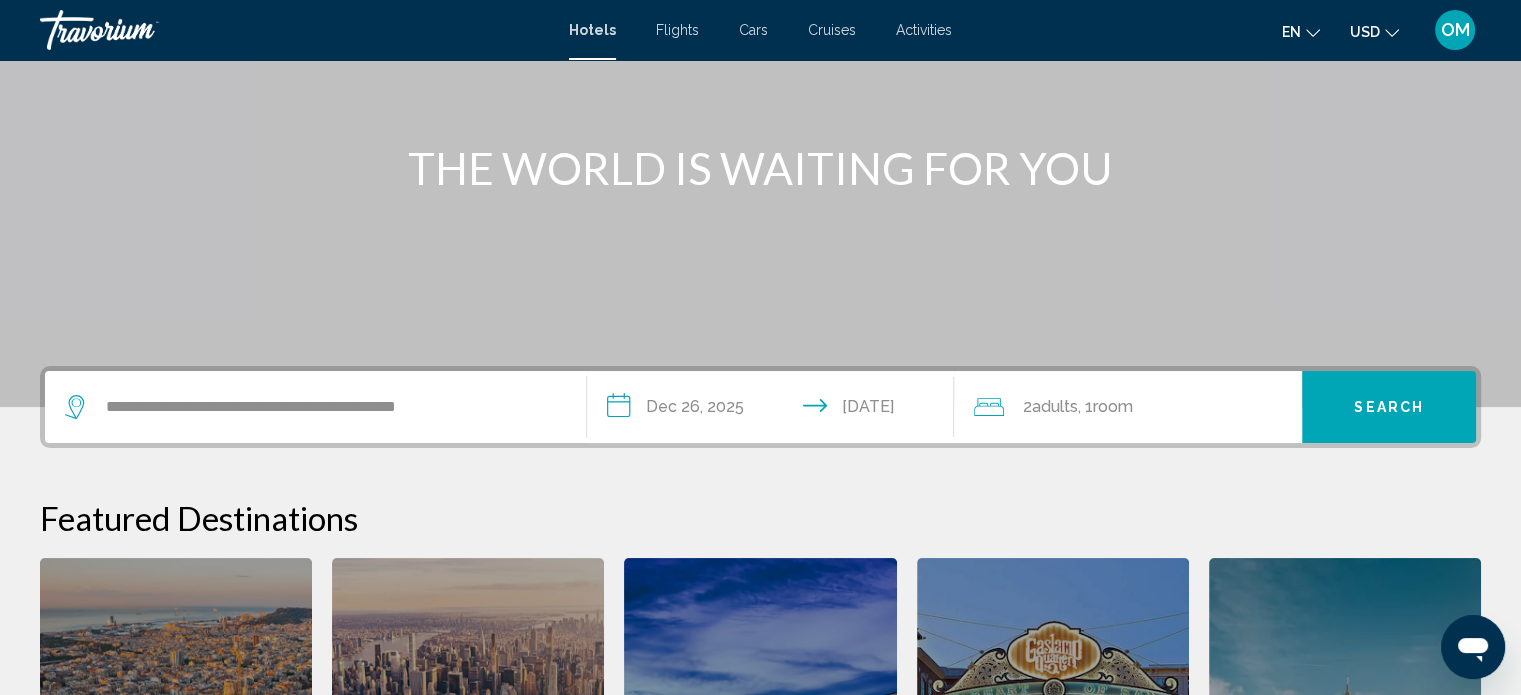 click on "2  Adult Adults , 1  Room rooms" 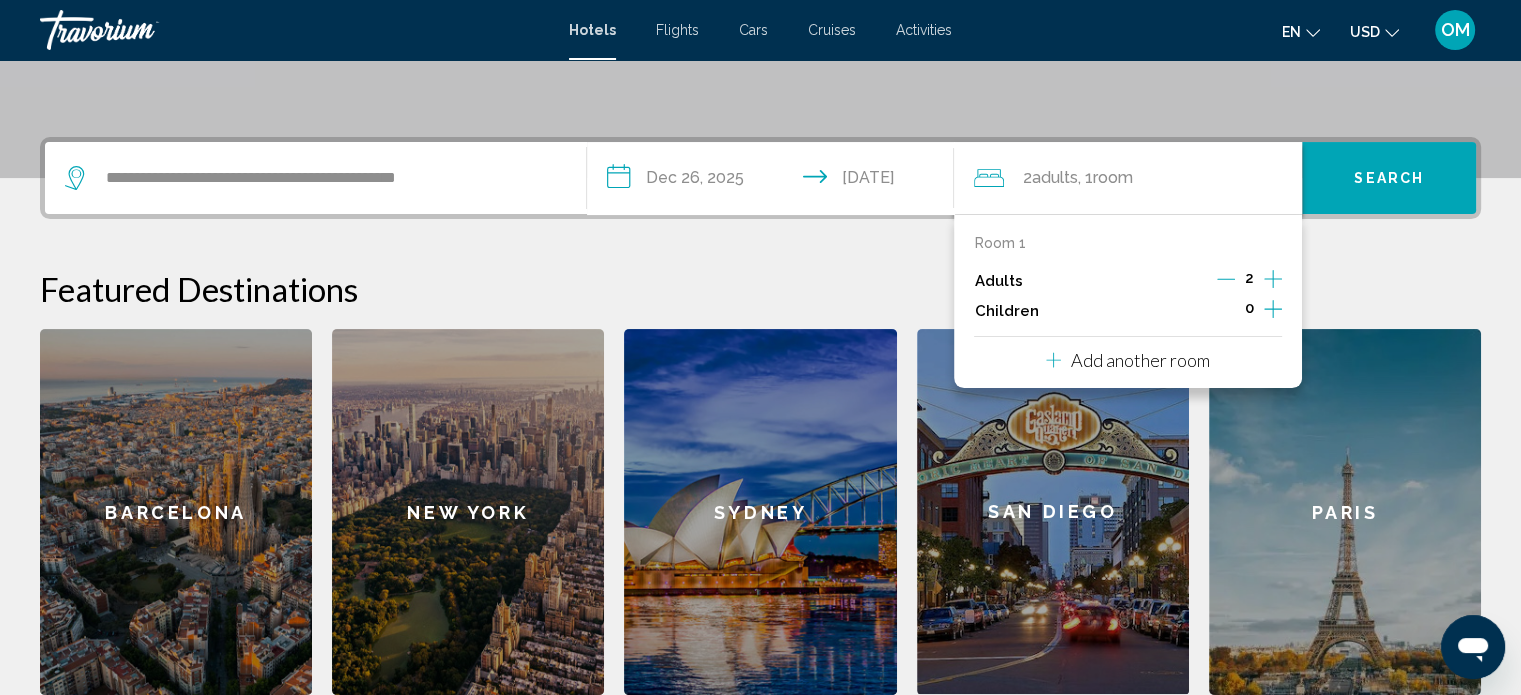 scroll, scrollTop: 393, scrollLeft: 0, axis: vertical 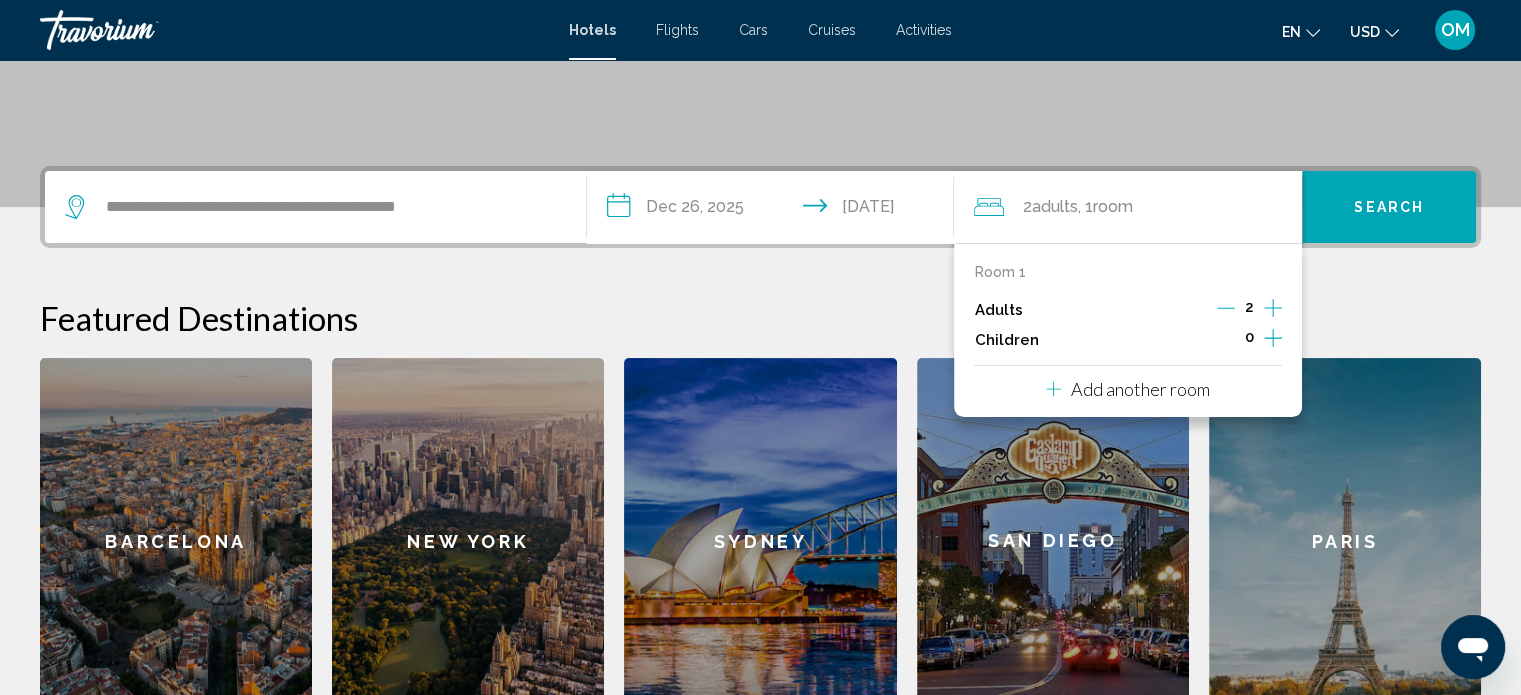 click on "Search" at bounding box center (1389, 207) 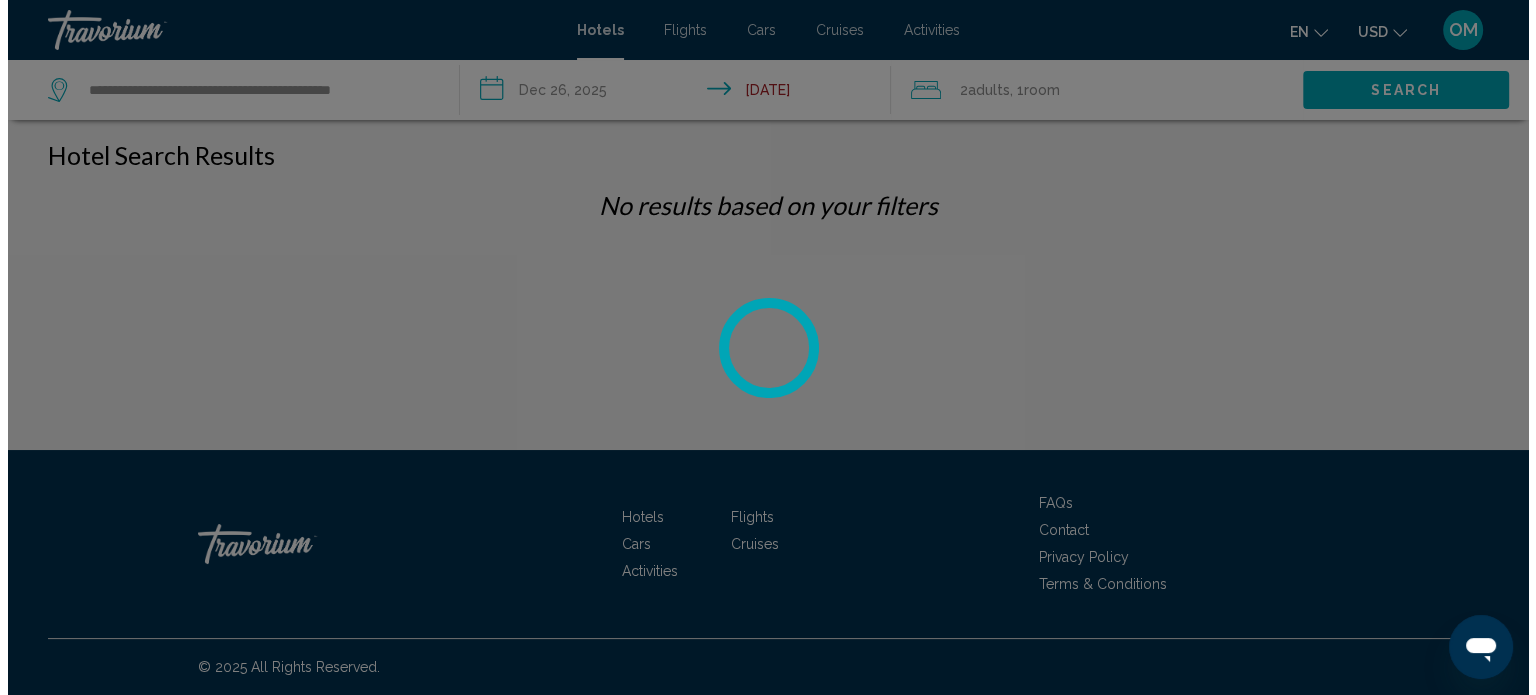 scroll, scrollTop: 0, scrollLeft: 0, axis: both 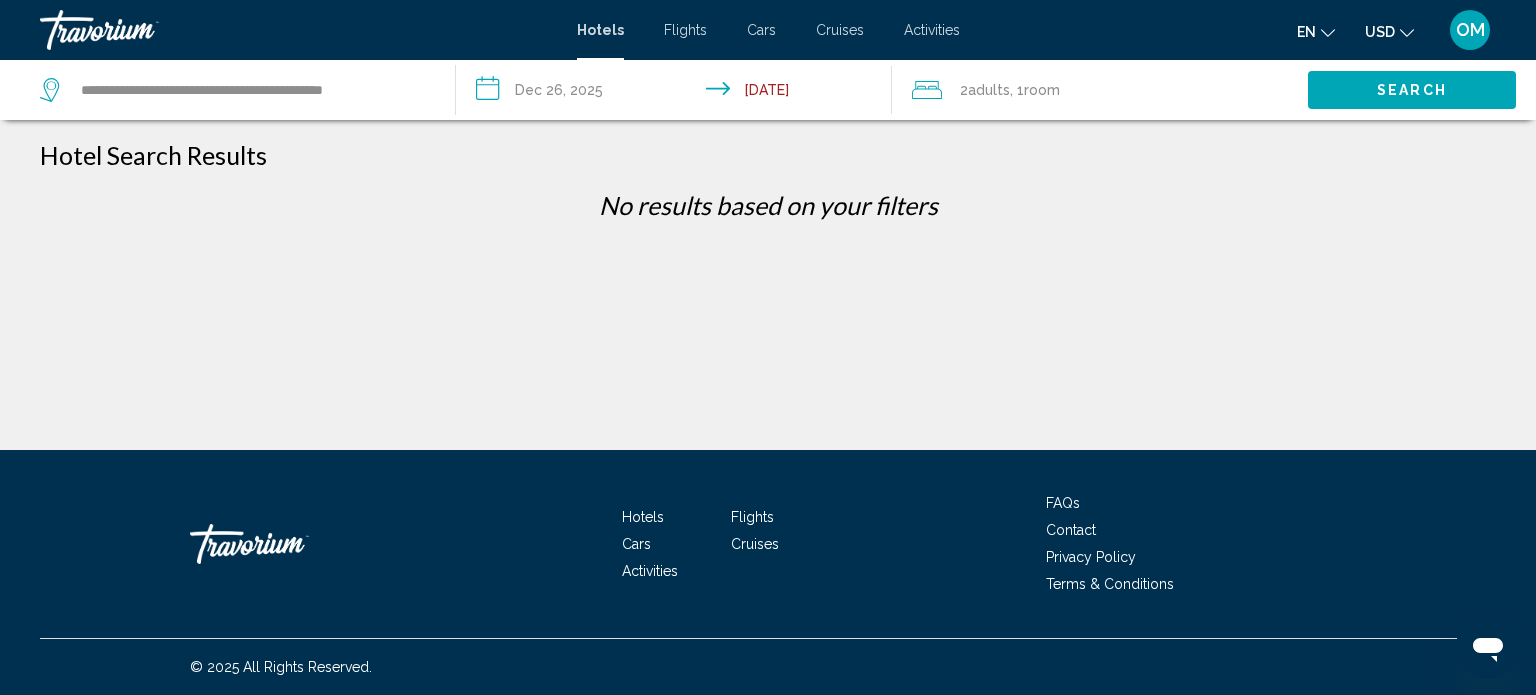 click on "Search" 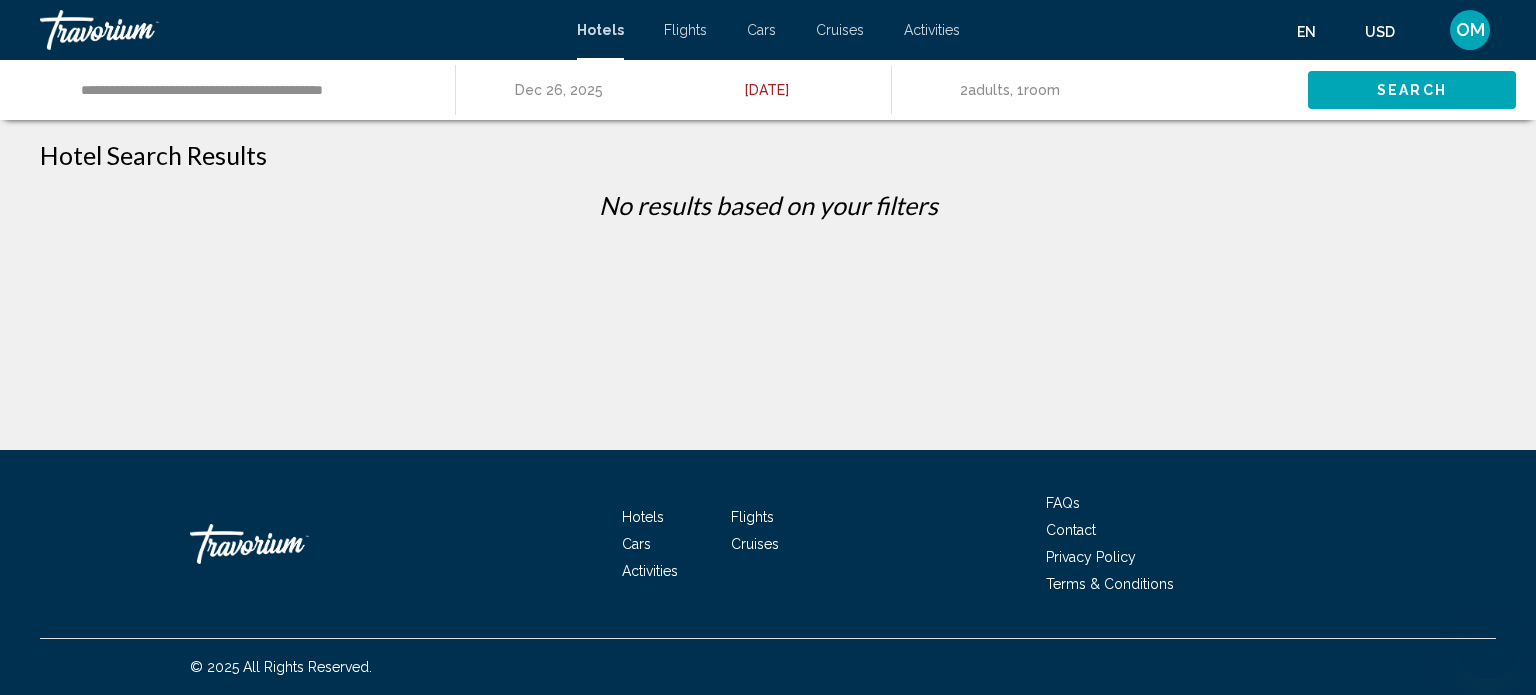 scroll, scrollTop: 0, scrollLeft: 0, axis: both 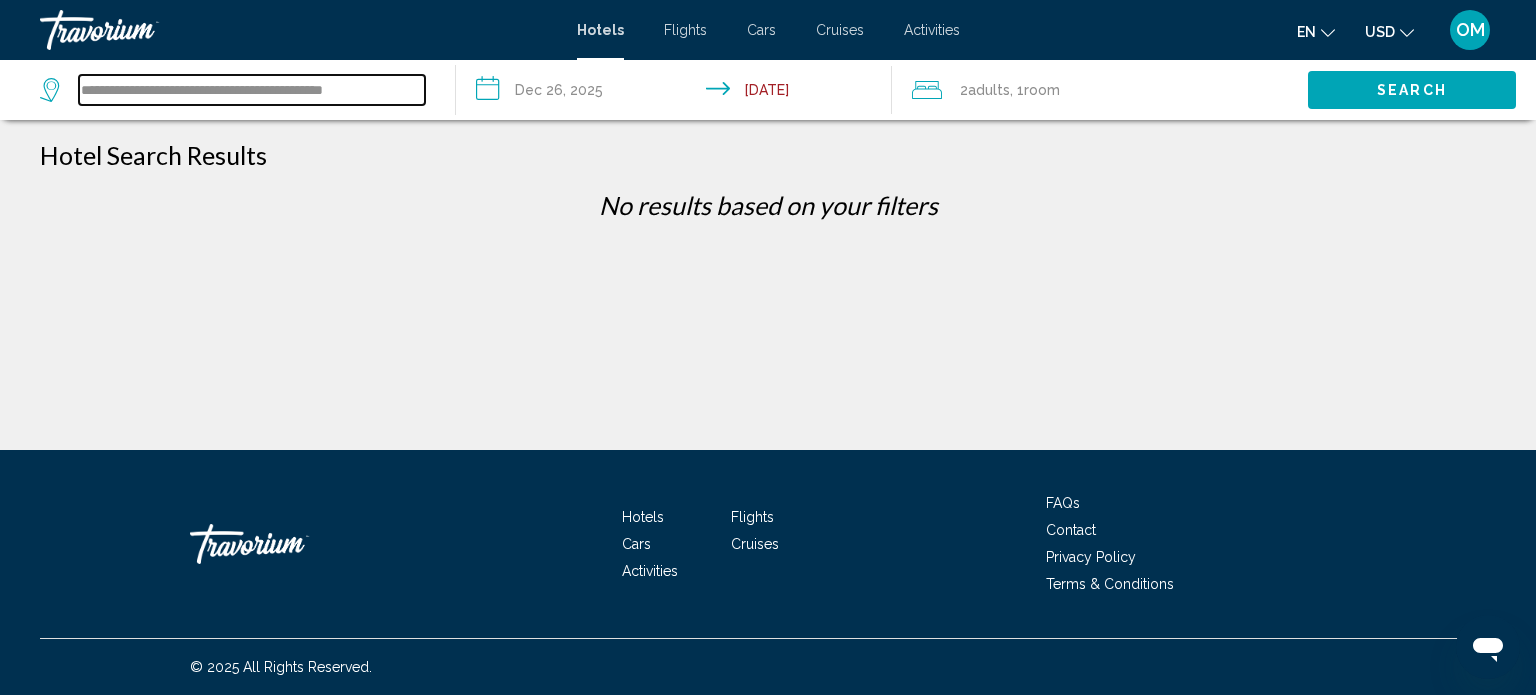 click on "**********" at bounding box center (252, 90) 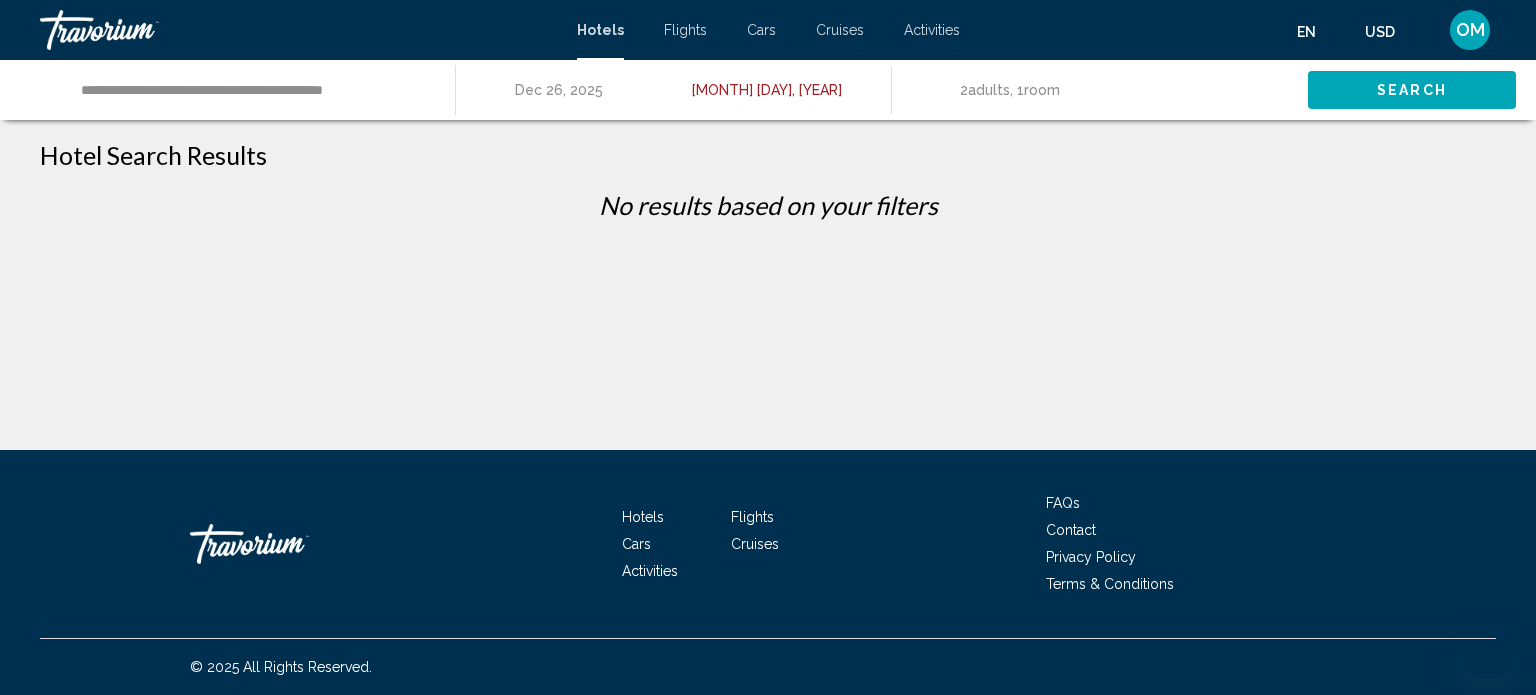 scroll, scrollTop: 0, scrollLeft: 0, axis: both 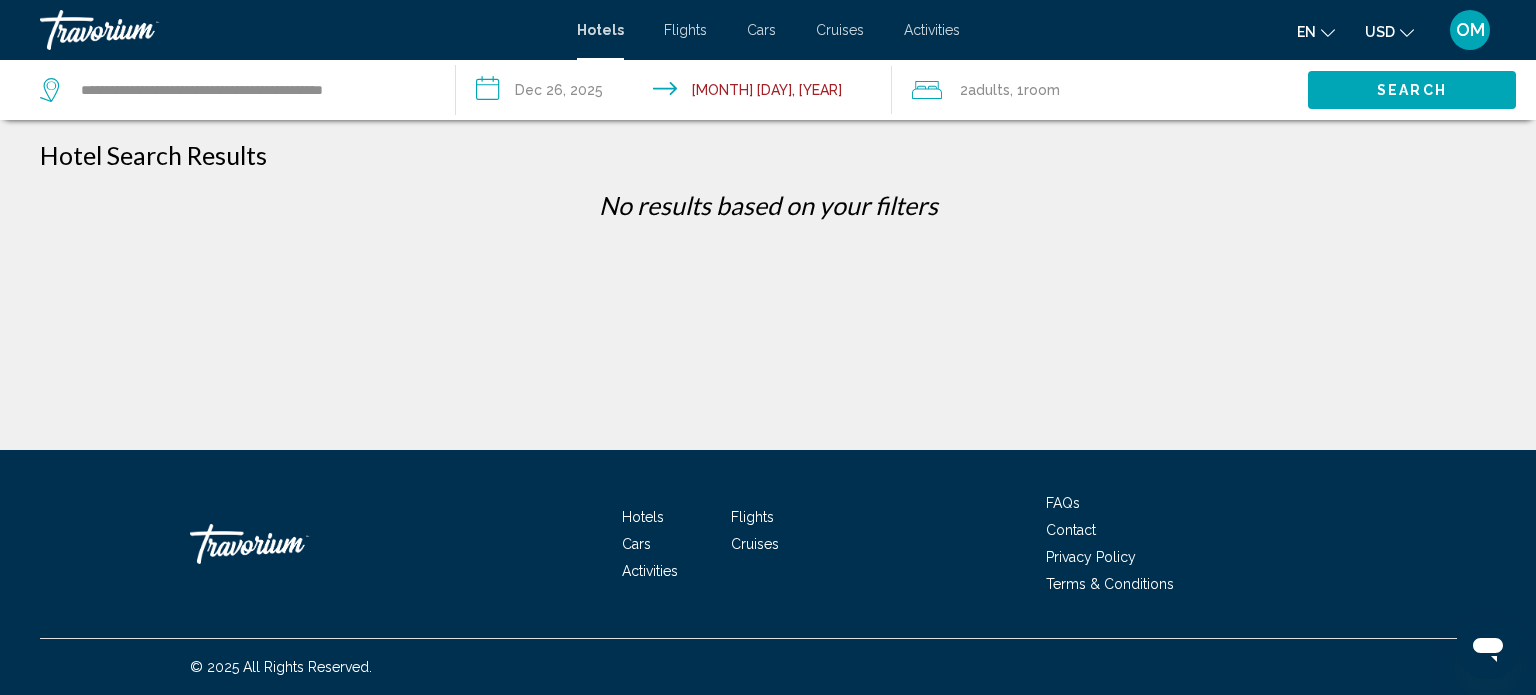 drag, startPoint x: 904, startPoint y: 323, endPoint x: 760, endPoint y: 227, distance: 173.06647 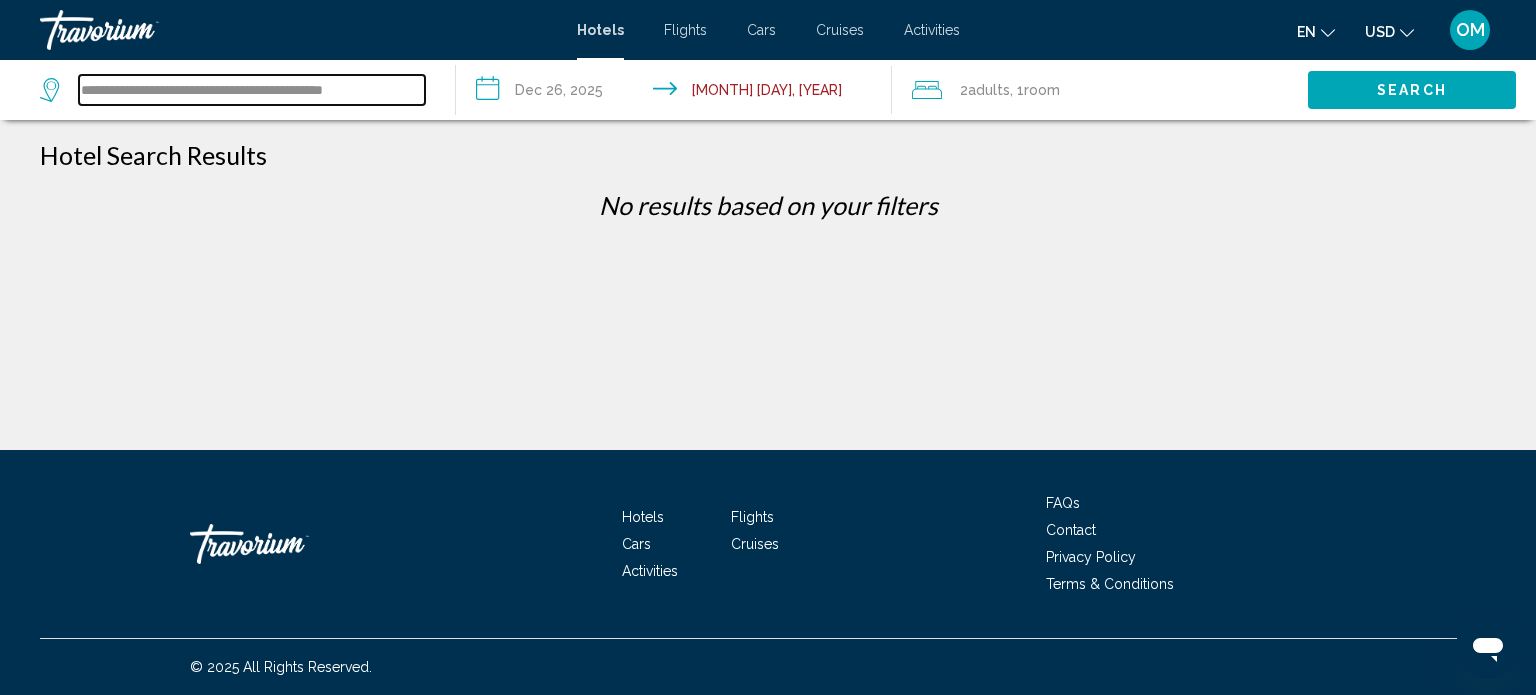 click on "**********" at bounding box center (252, 90) 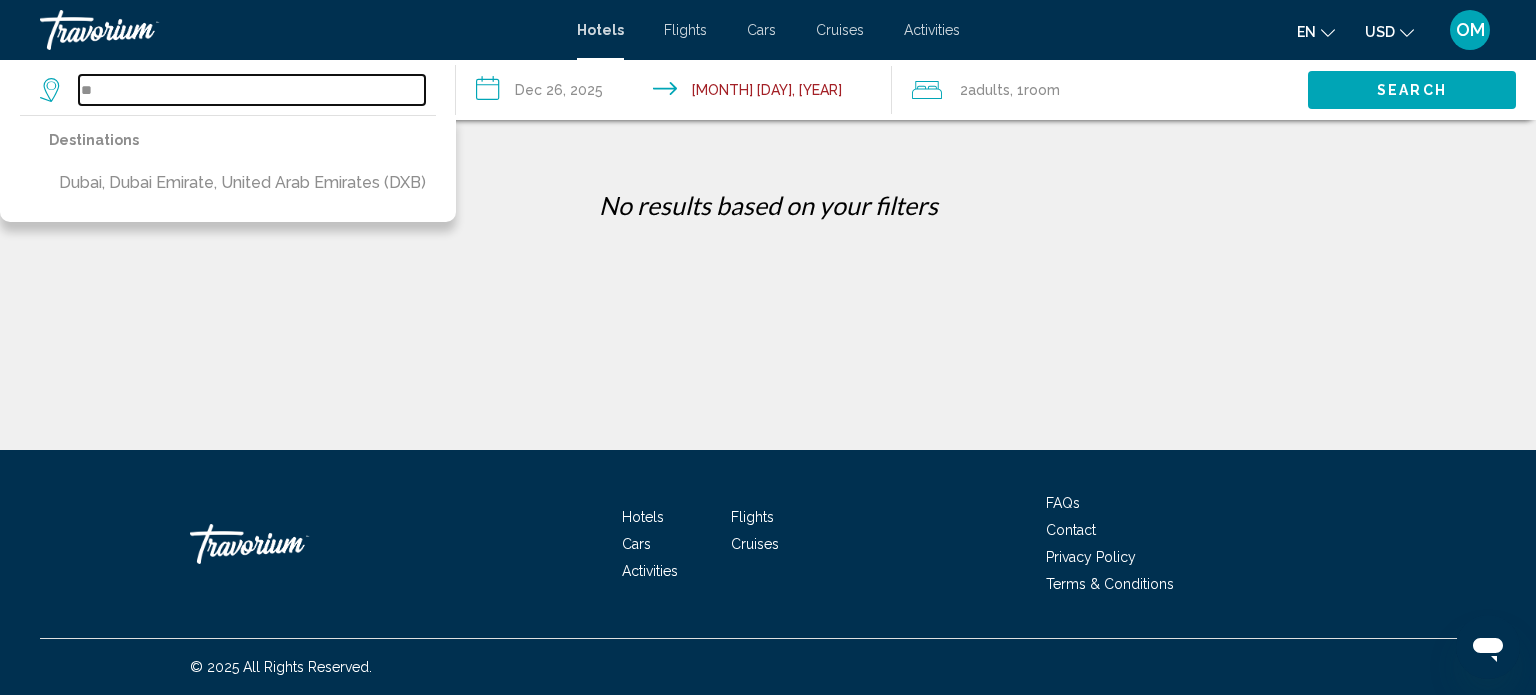 type on "*" 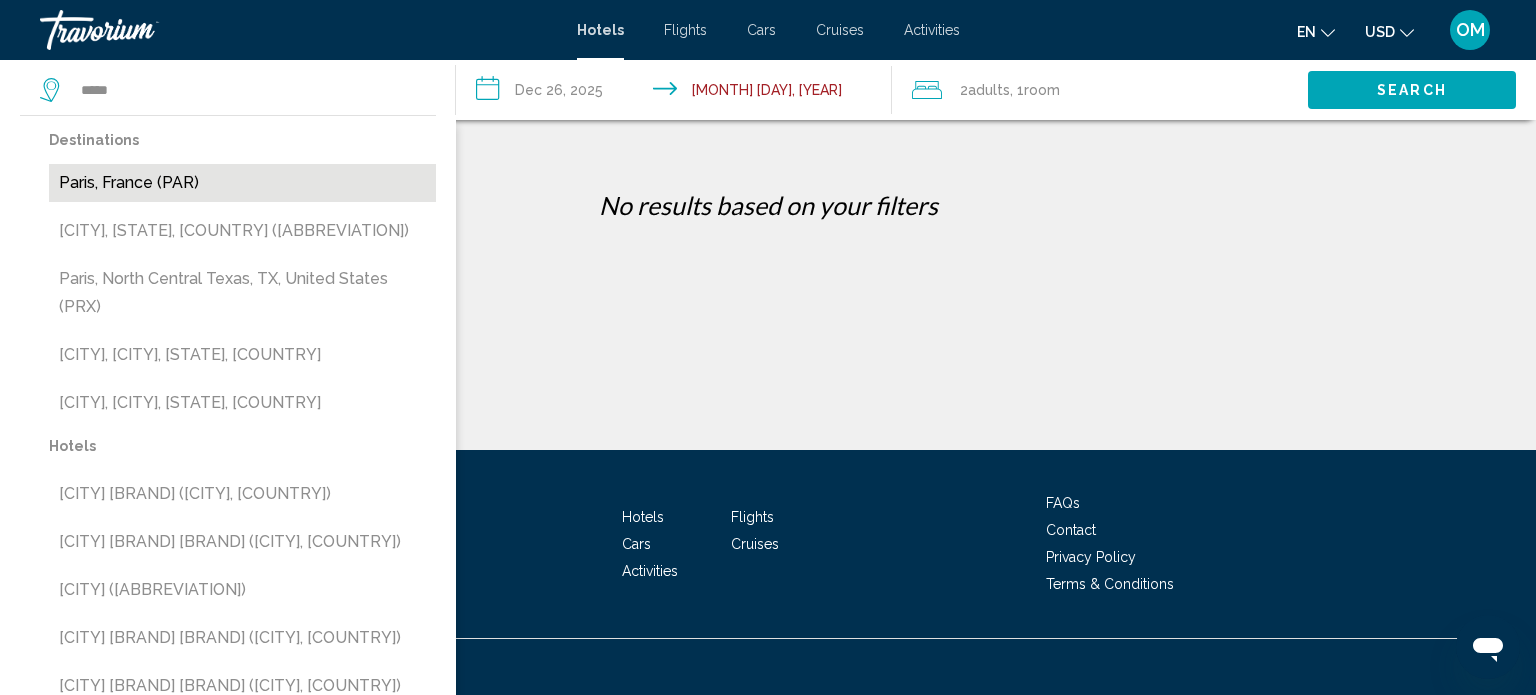 click on "Paris, France (PAR)" at bounding box center [242, 183] 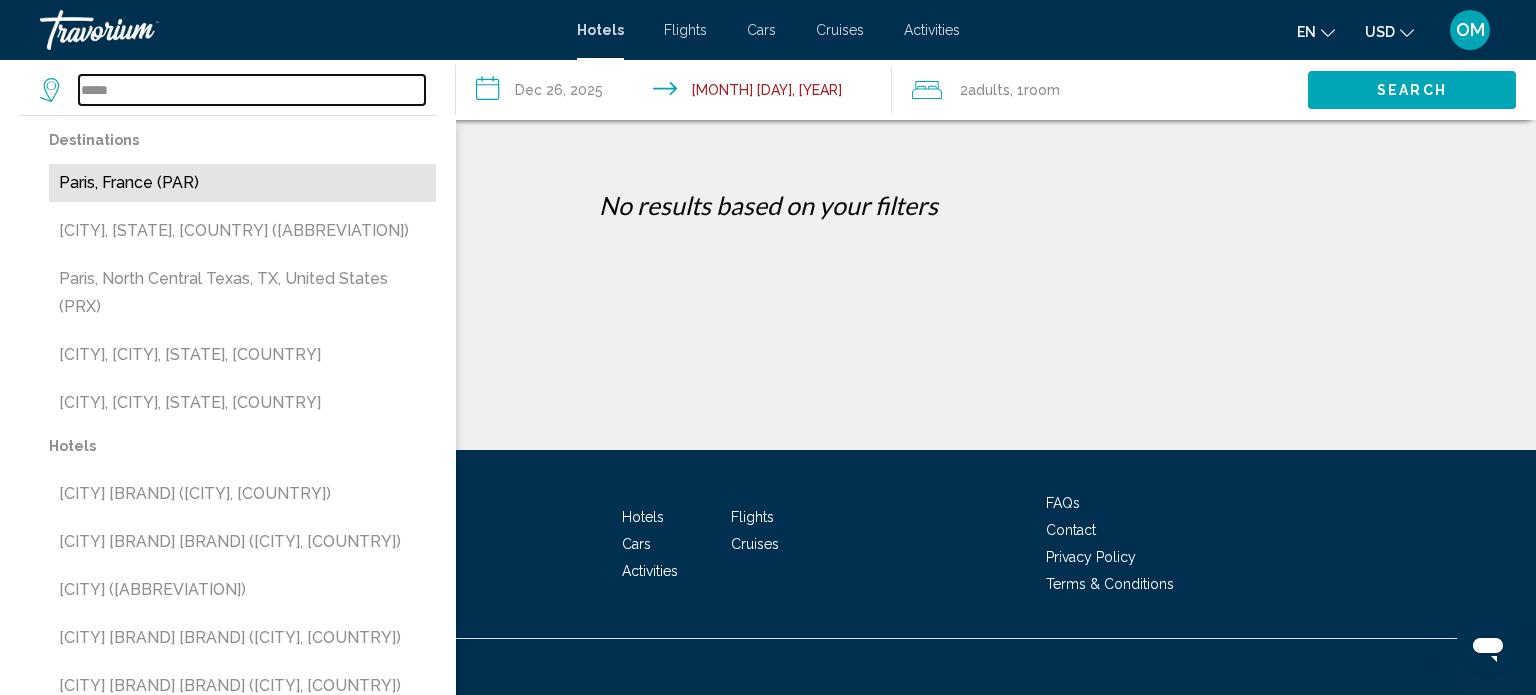 type on "**********" 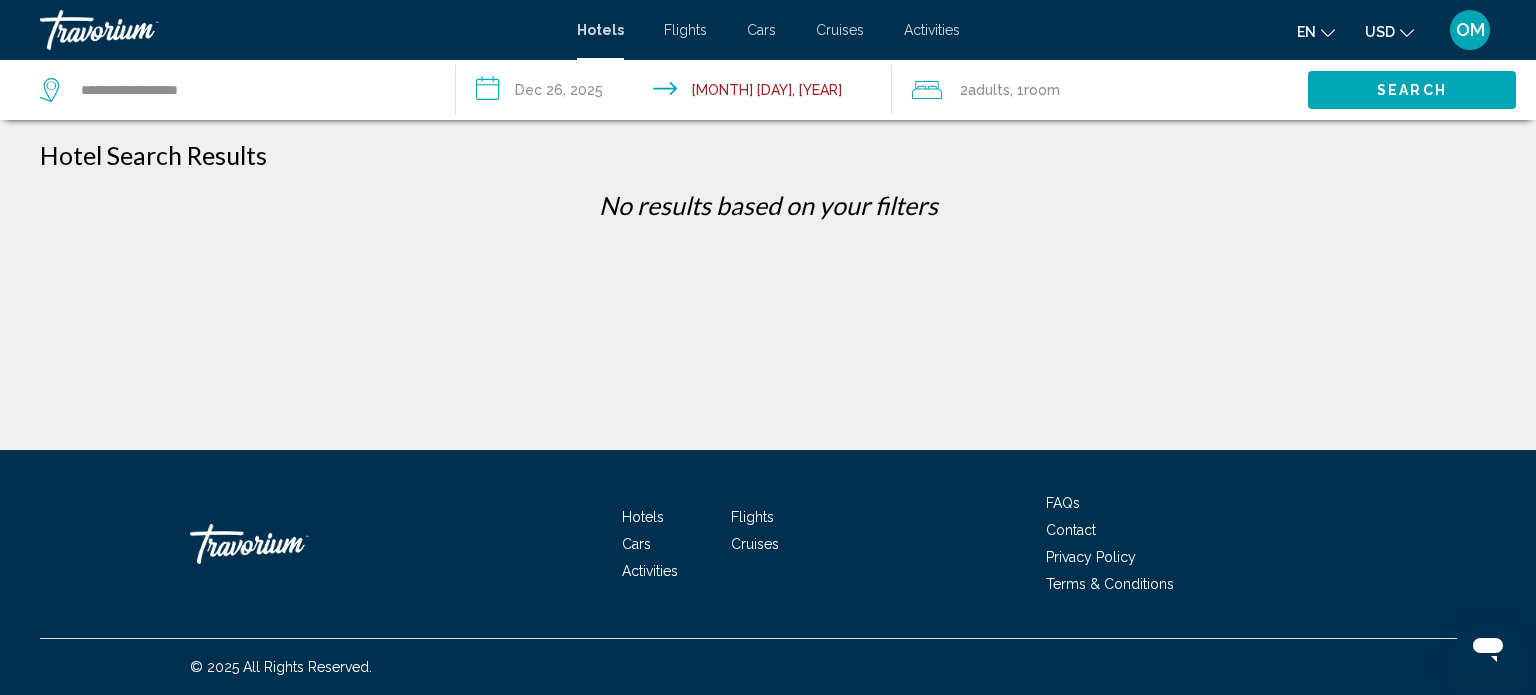 click on "Search" 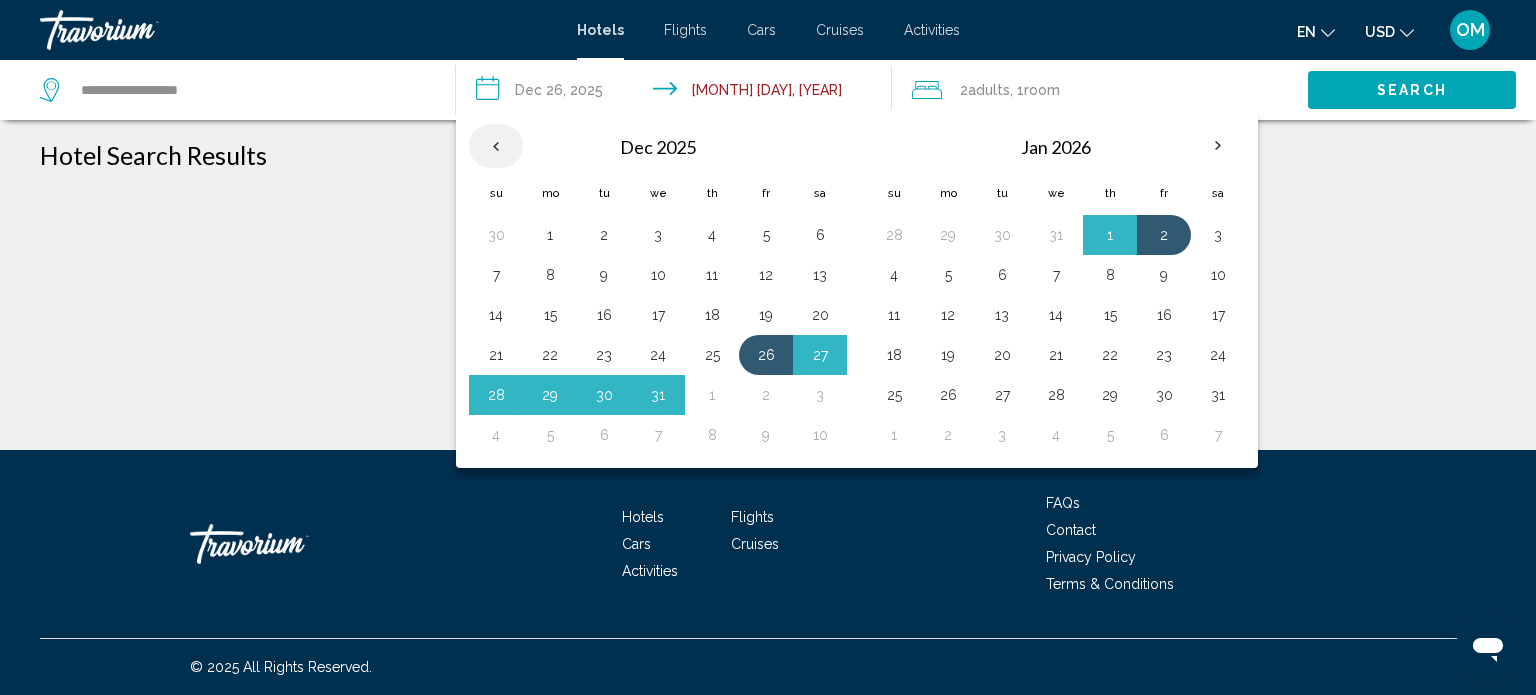 click at bounding box center [496, 146] 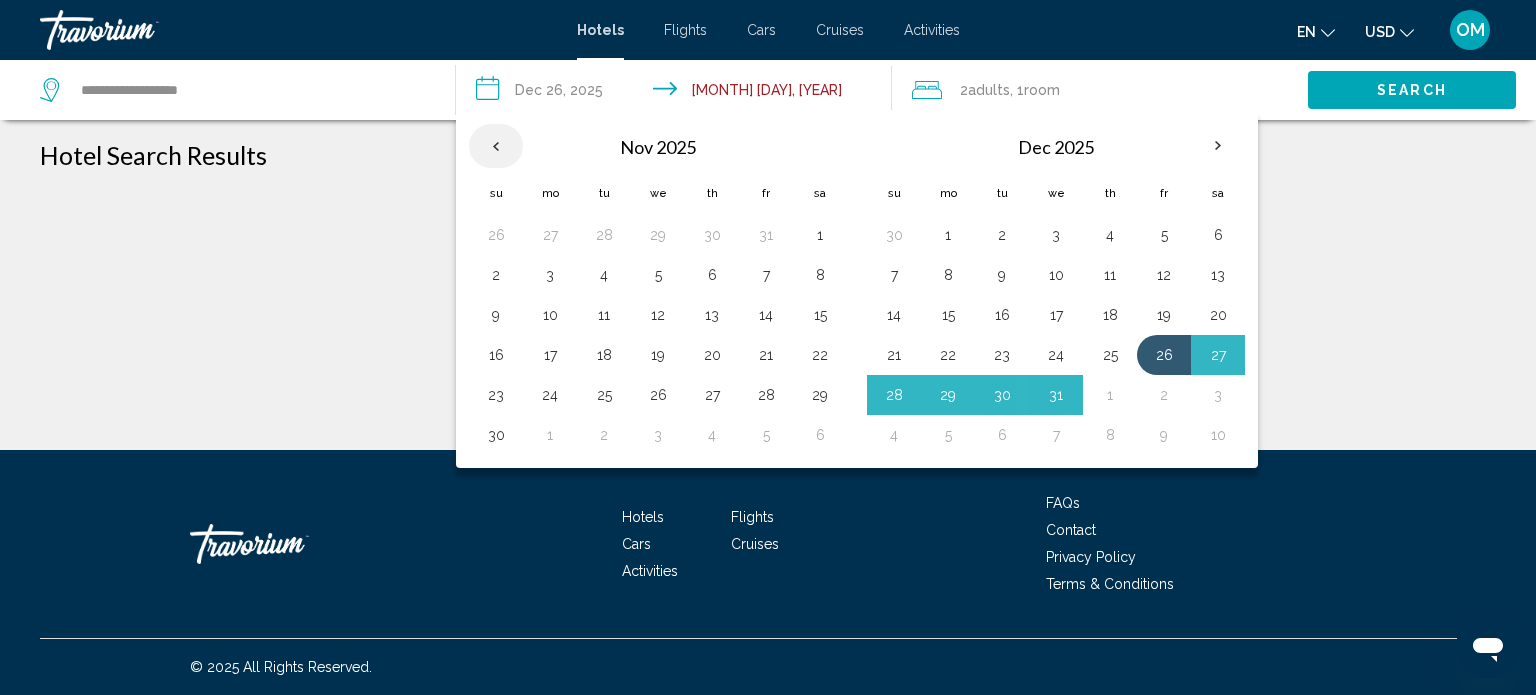 click at bounding box center [496, 146] 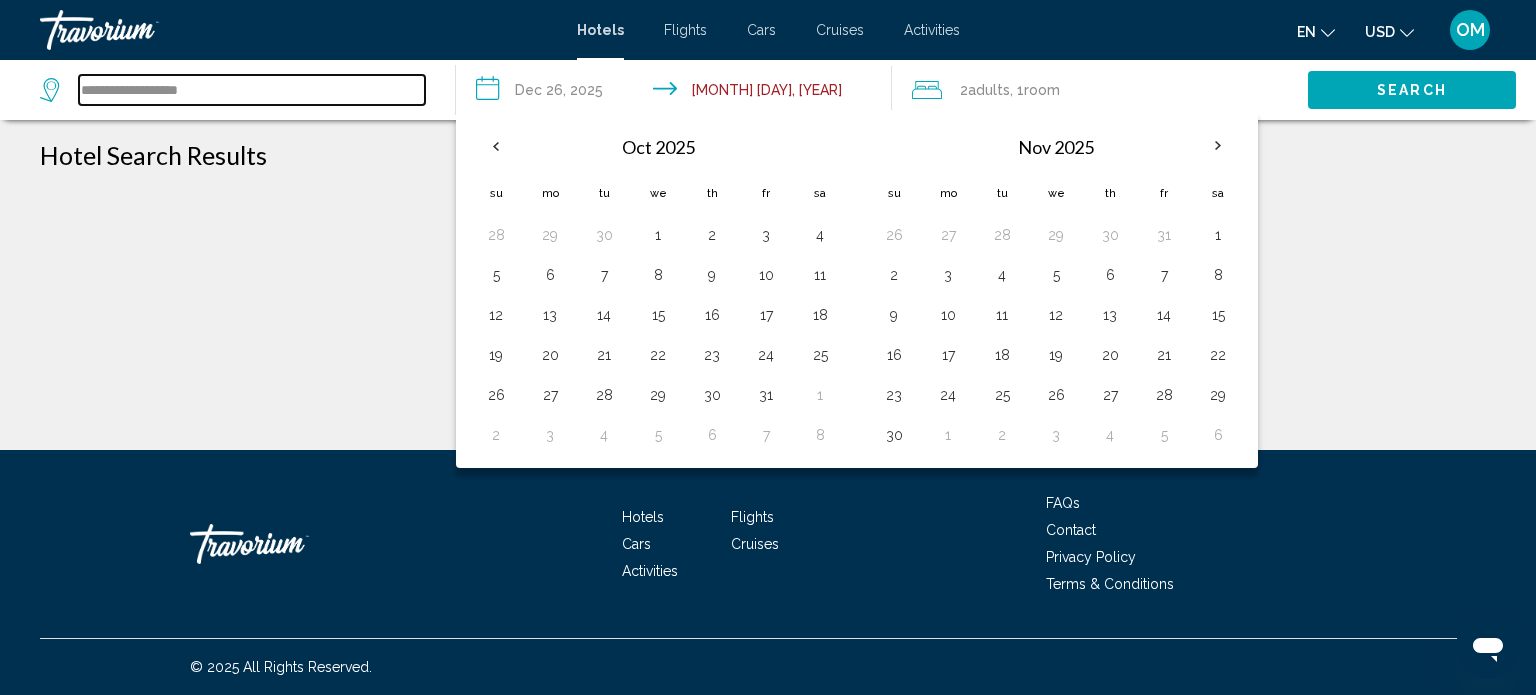click on "**********" at bounding box center [252, 90] 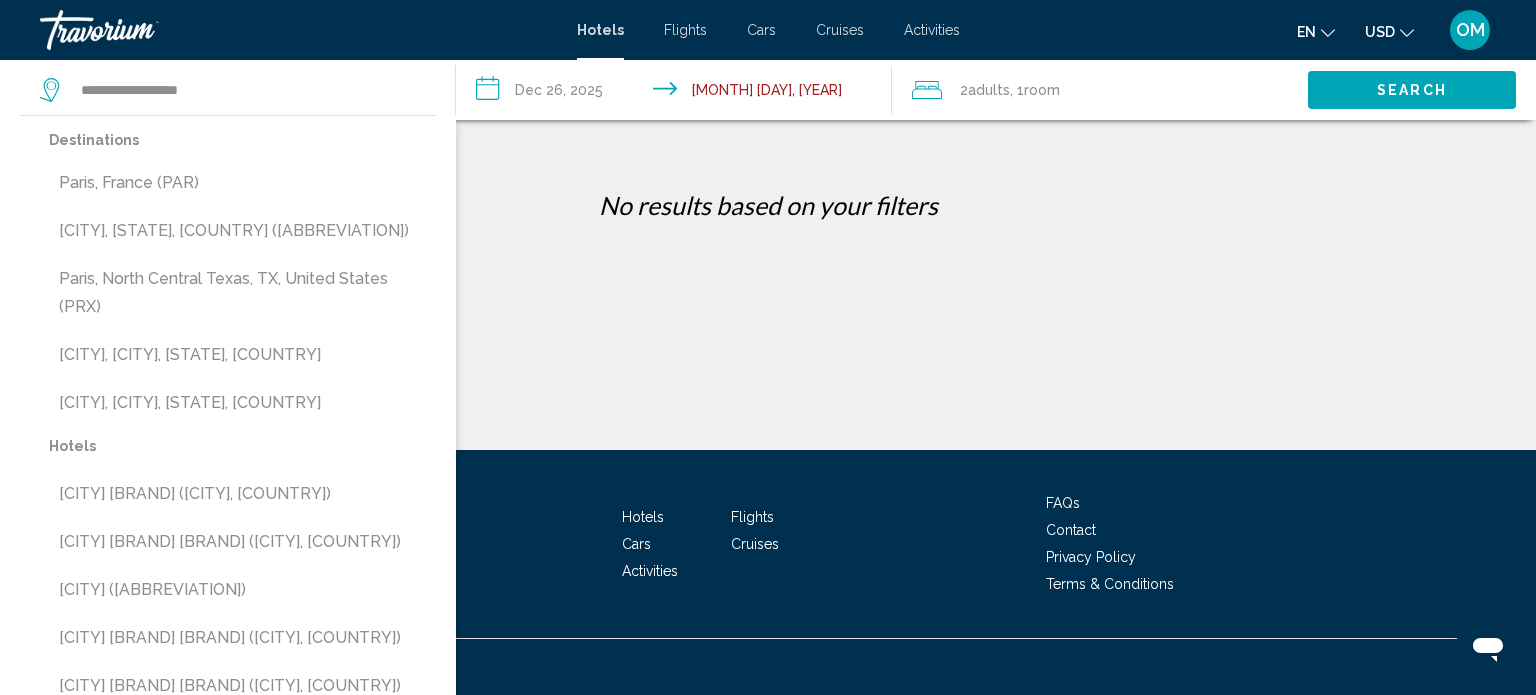type 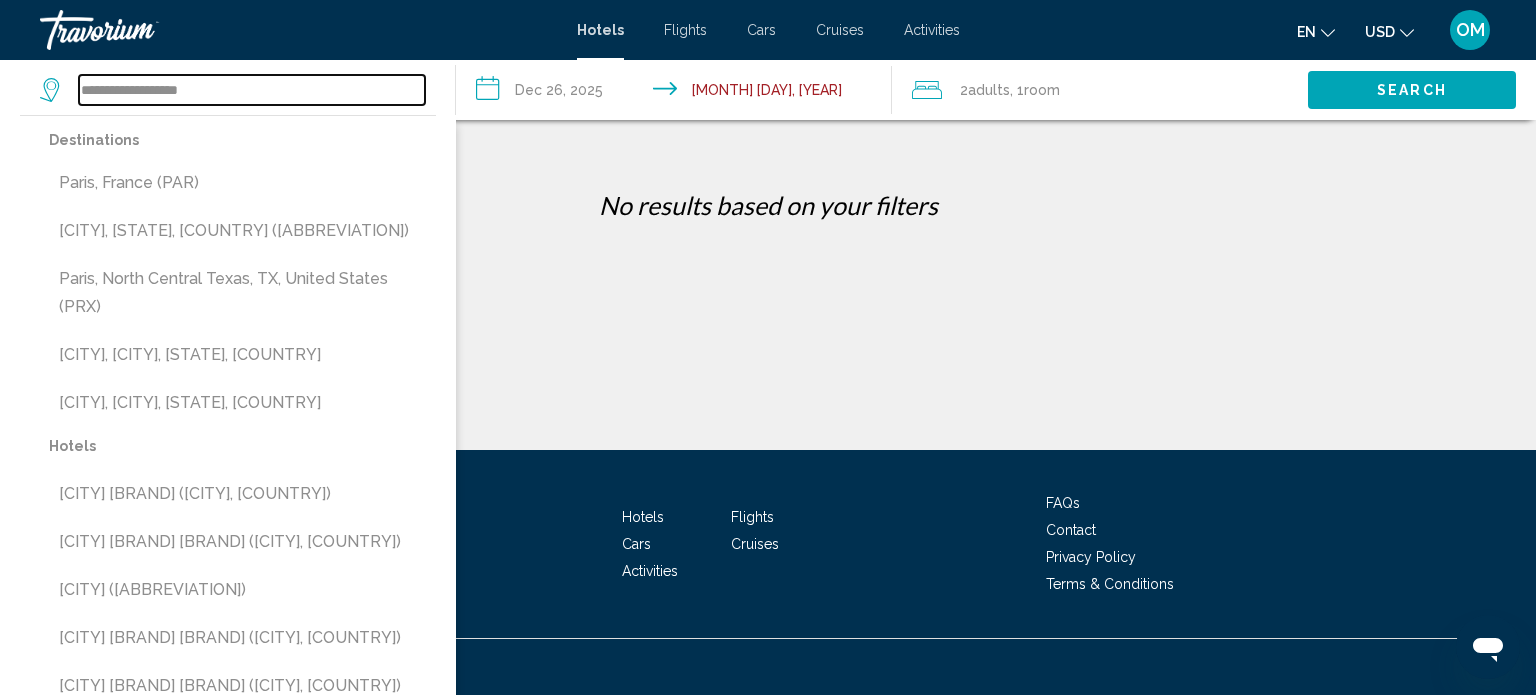 click on "**********" at bounding box center (252, 90) 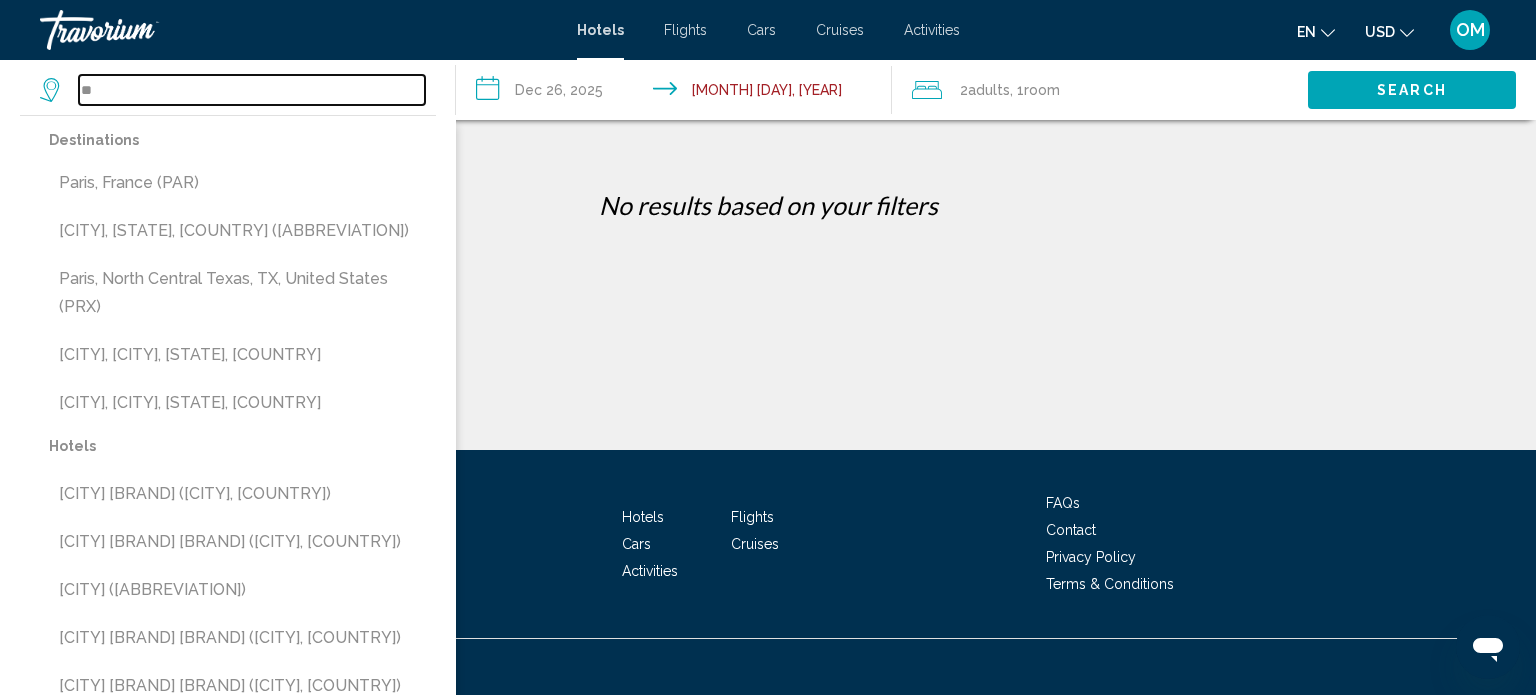type on "*" 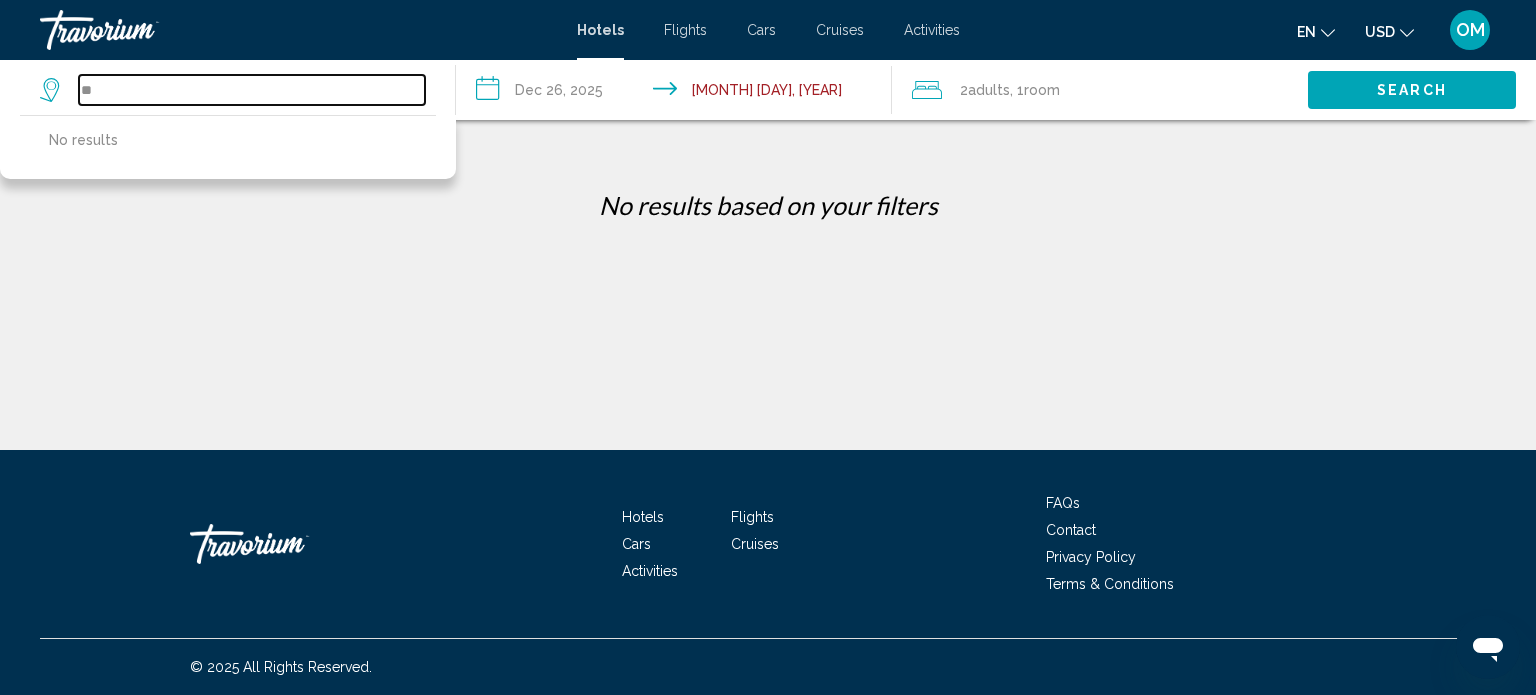 type on "*" 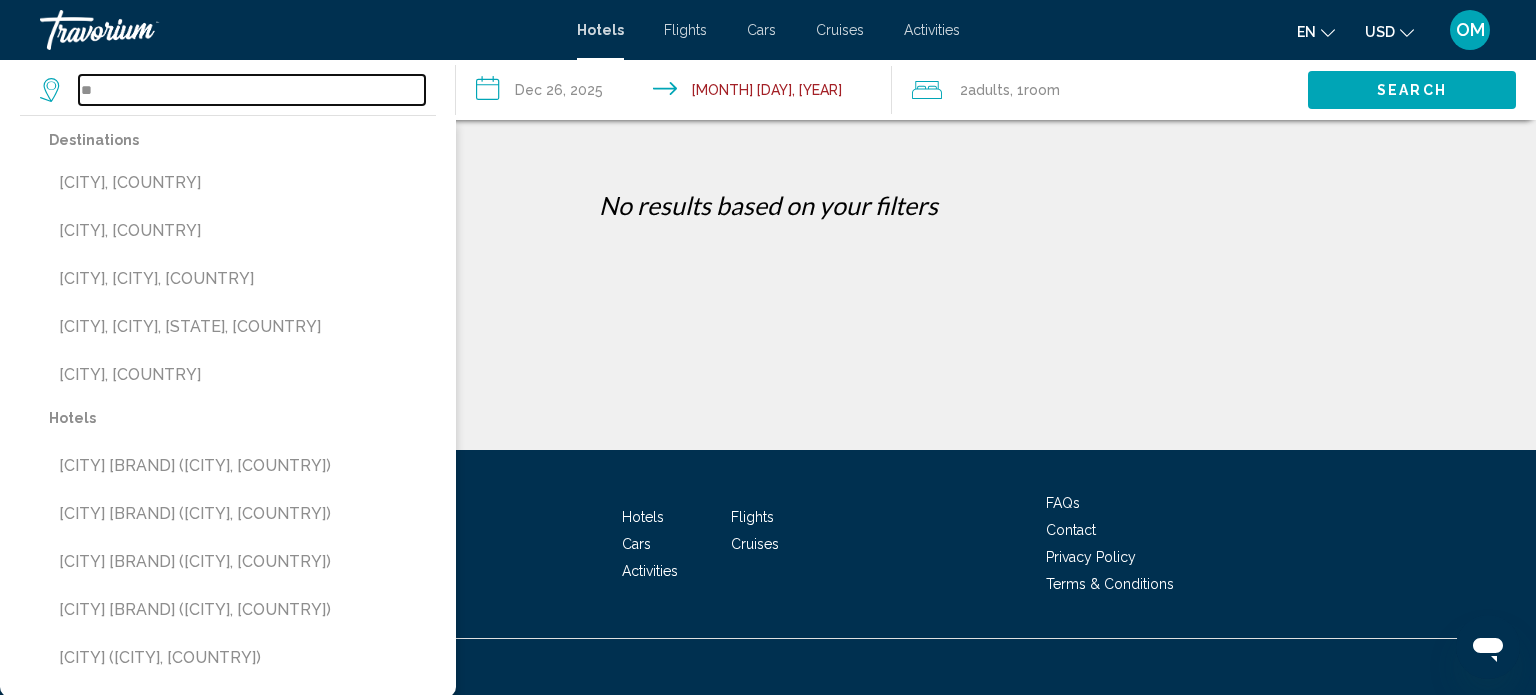 type on "*" 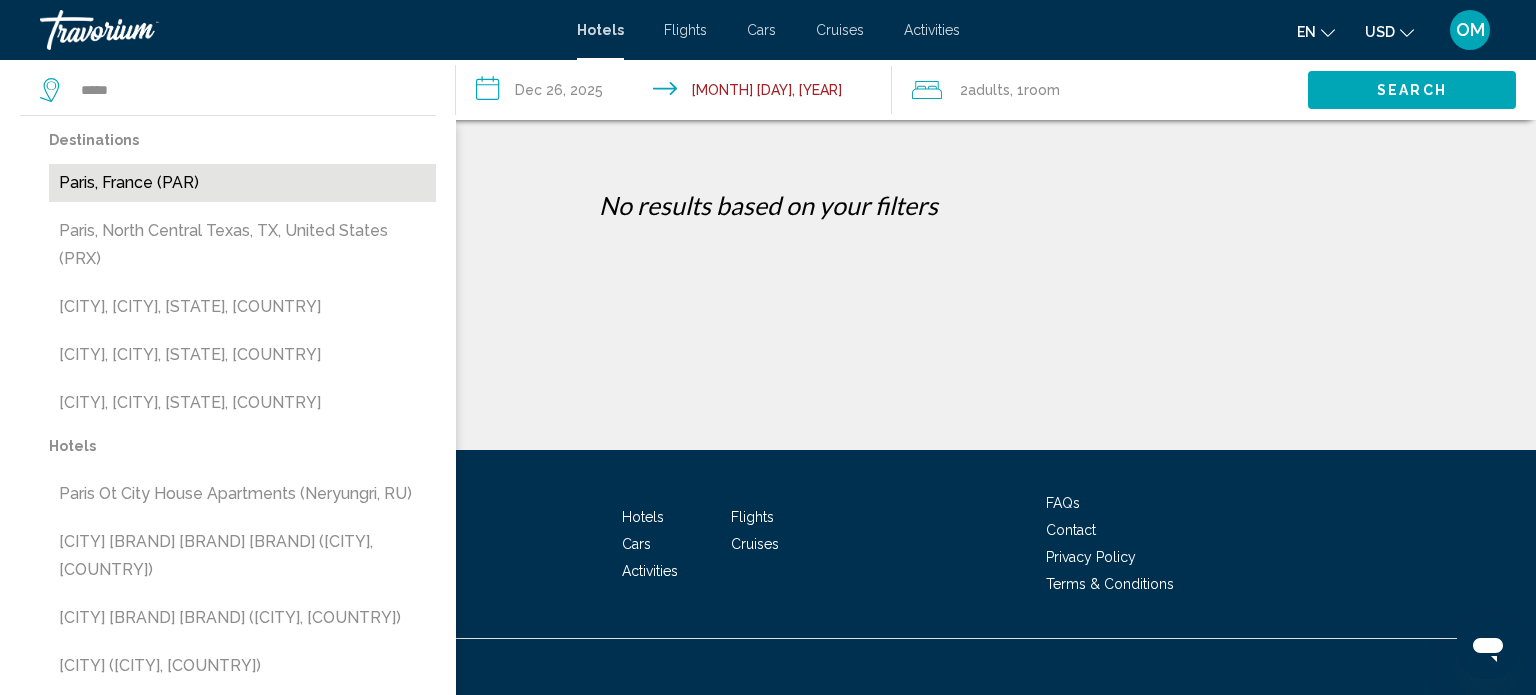 click on "Paris, France (PAR)" at bounding box center [242, 183] 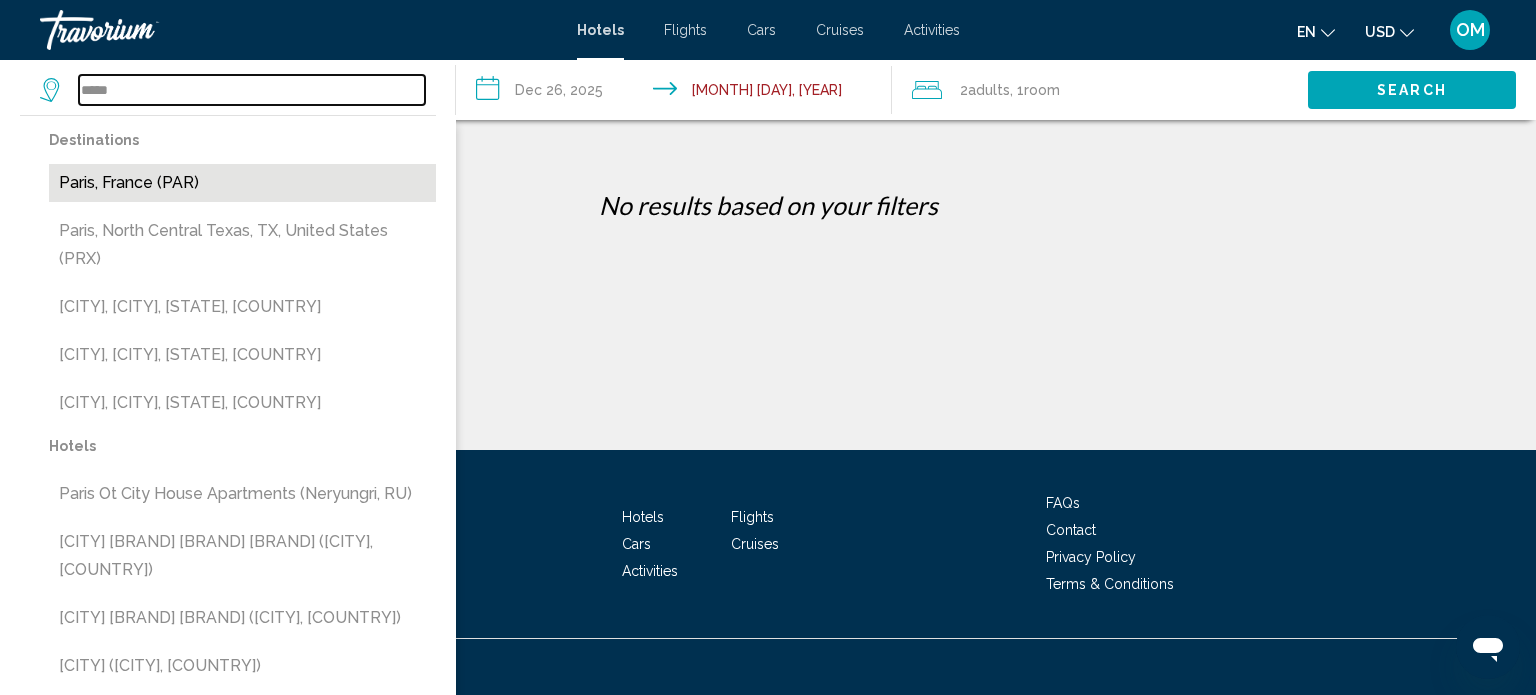 type on "**********" 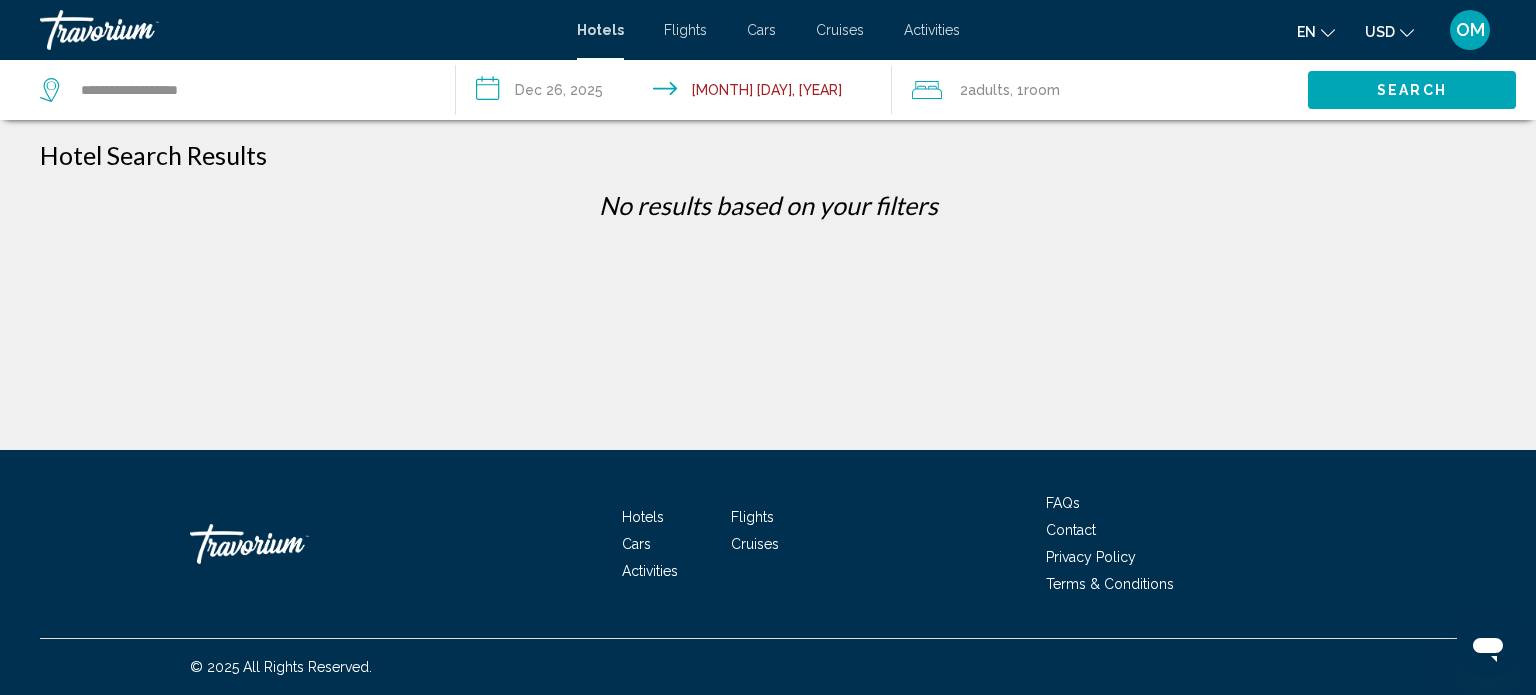 click on "**********" at bounding box center [678, 93] 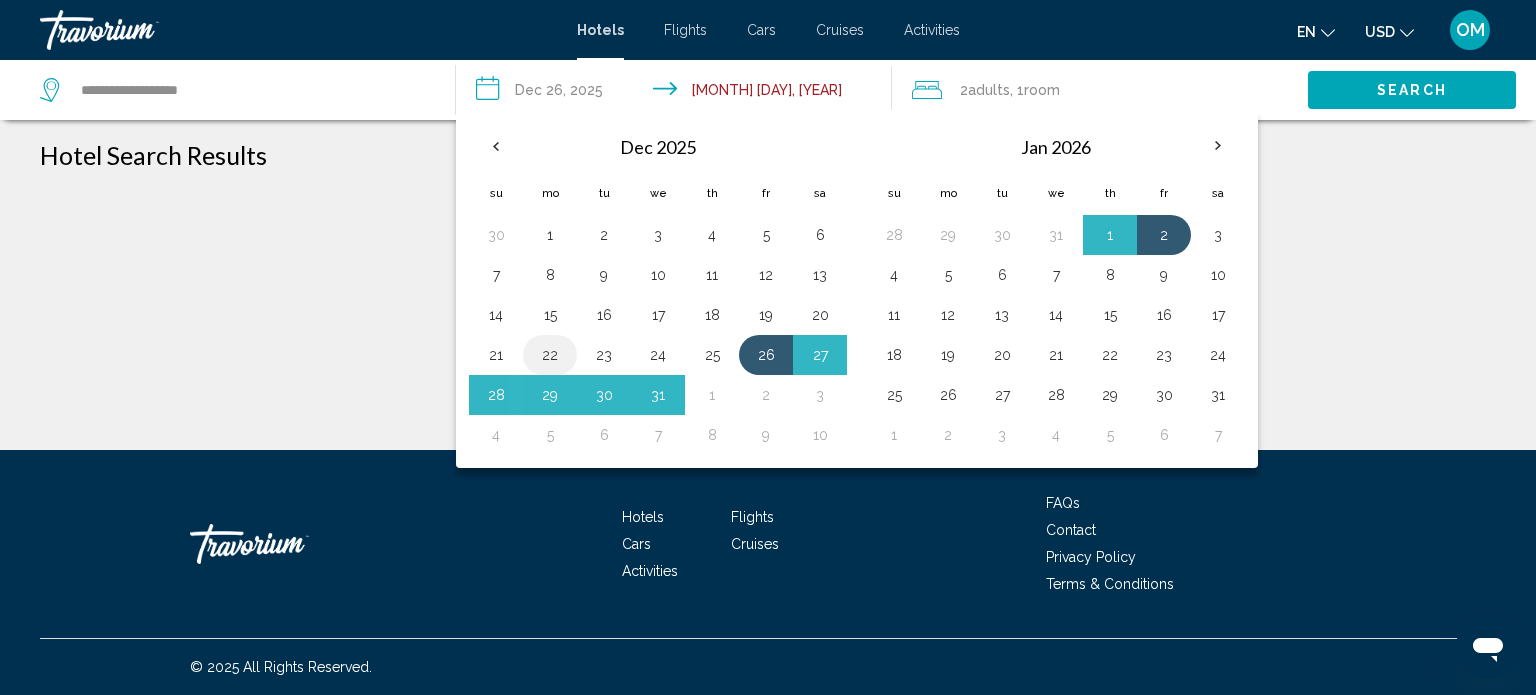 click on "22" at bounding box center (550, 355) 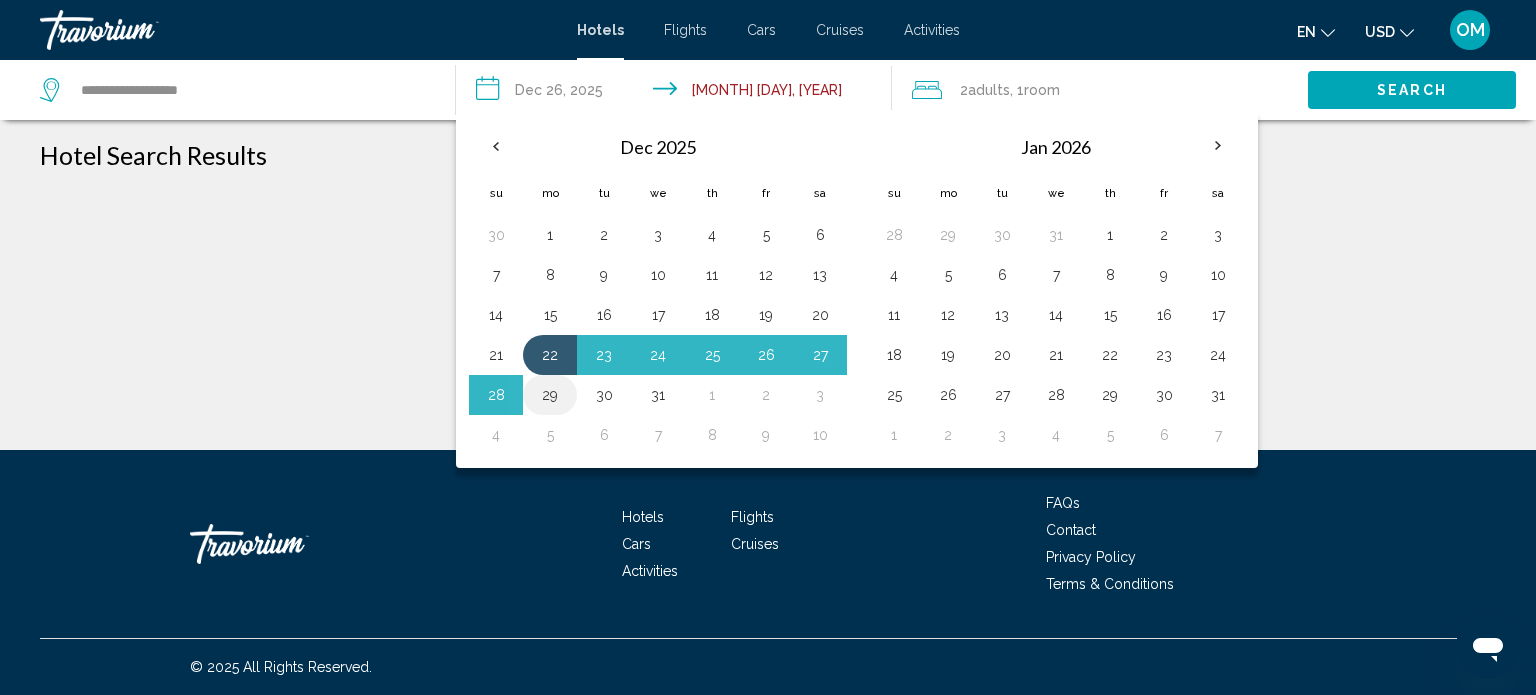 click on "29" at bounding box center (550, 395) 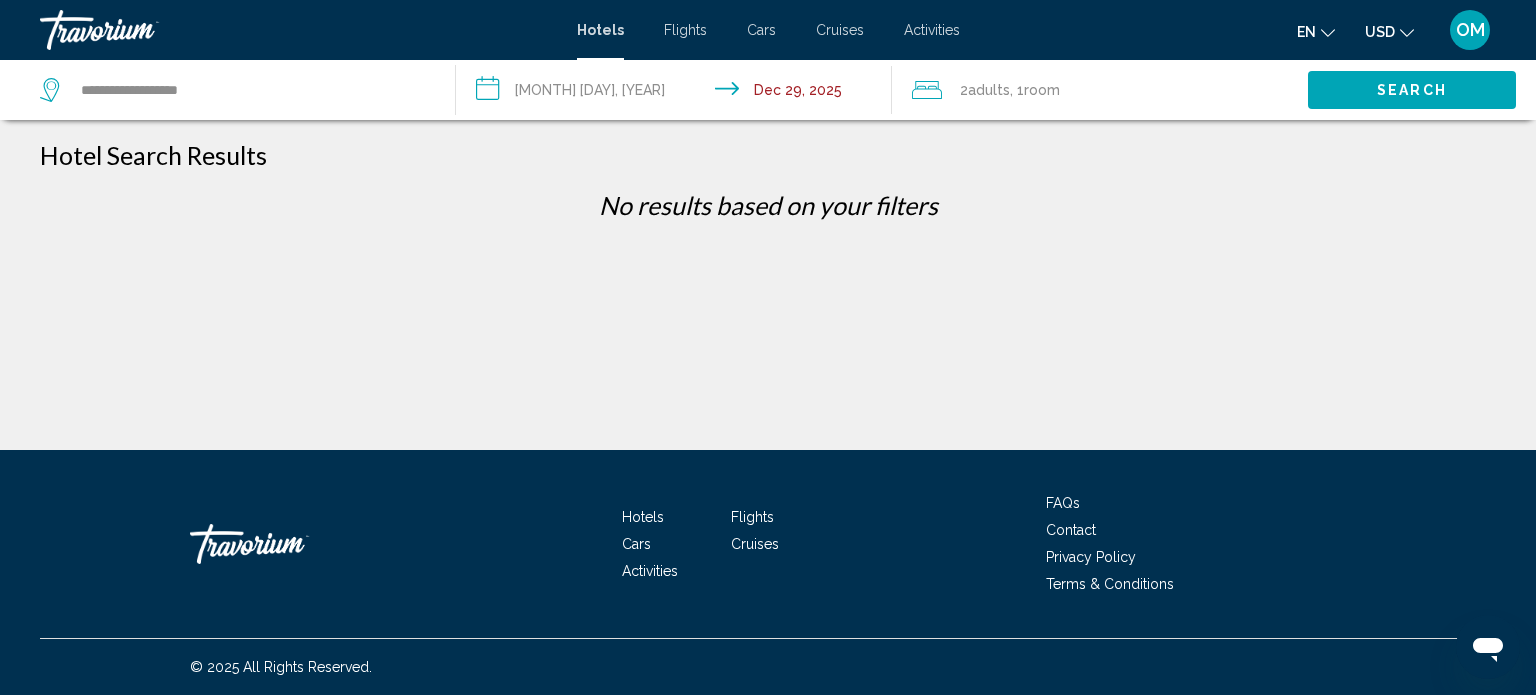 click on "Search" 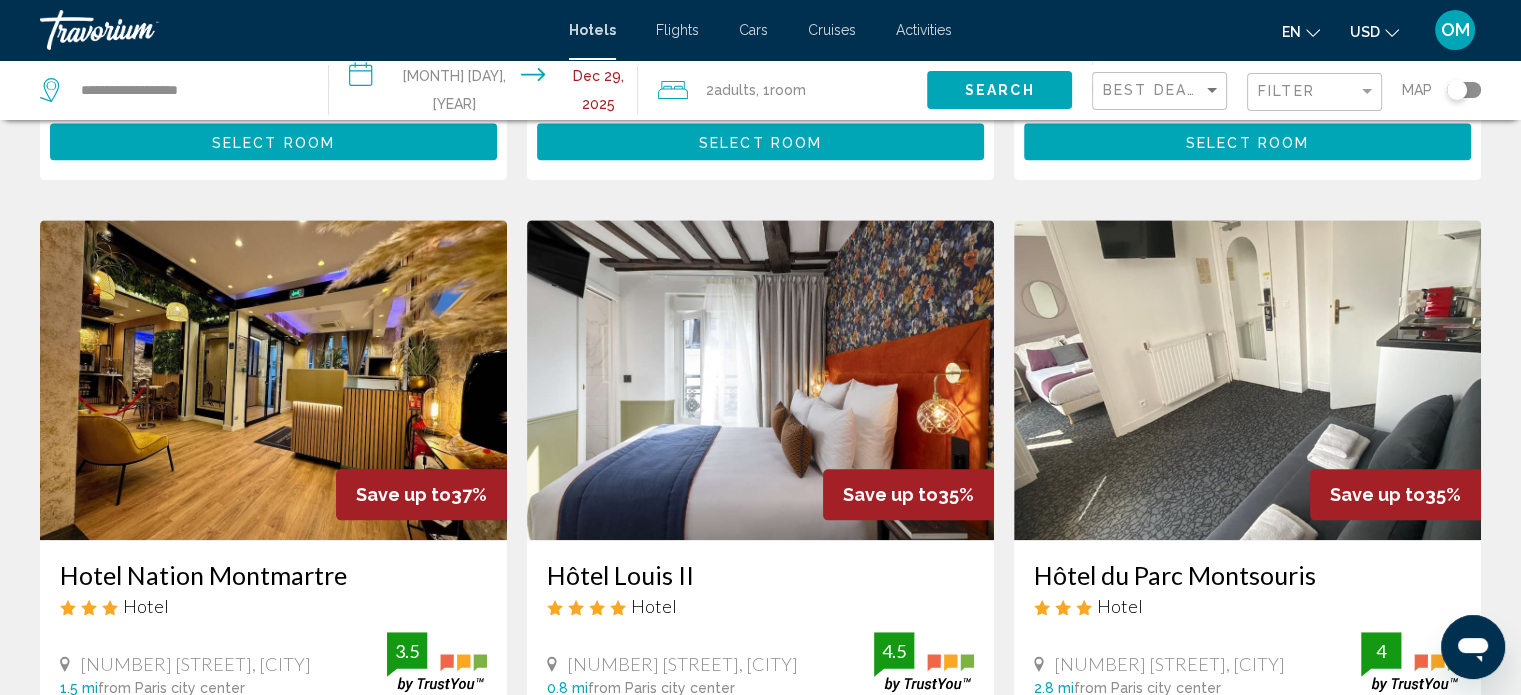 scroll, scrollTop: 2400, scrollLeft: 0, axis: vertical 